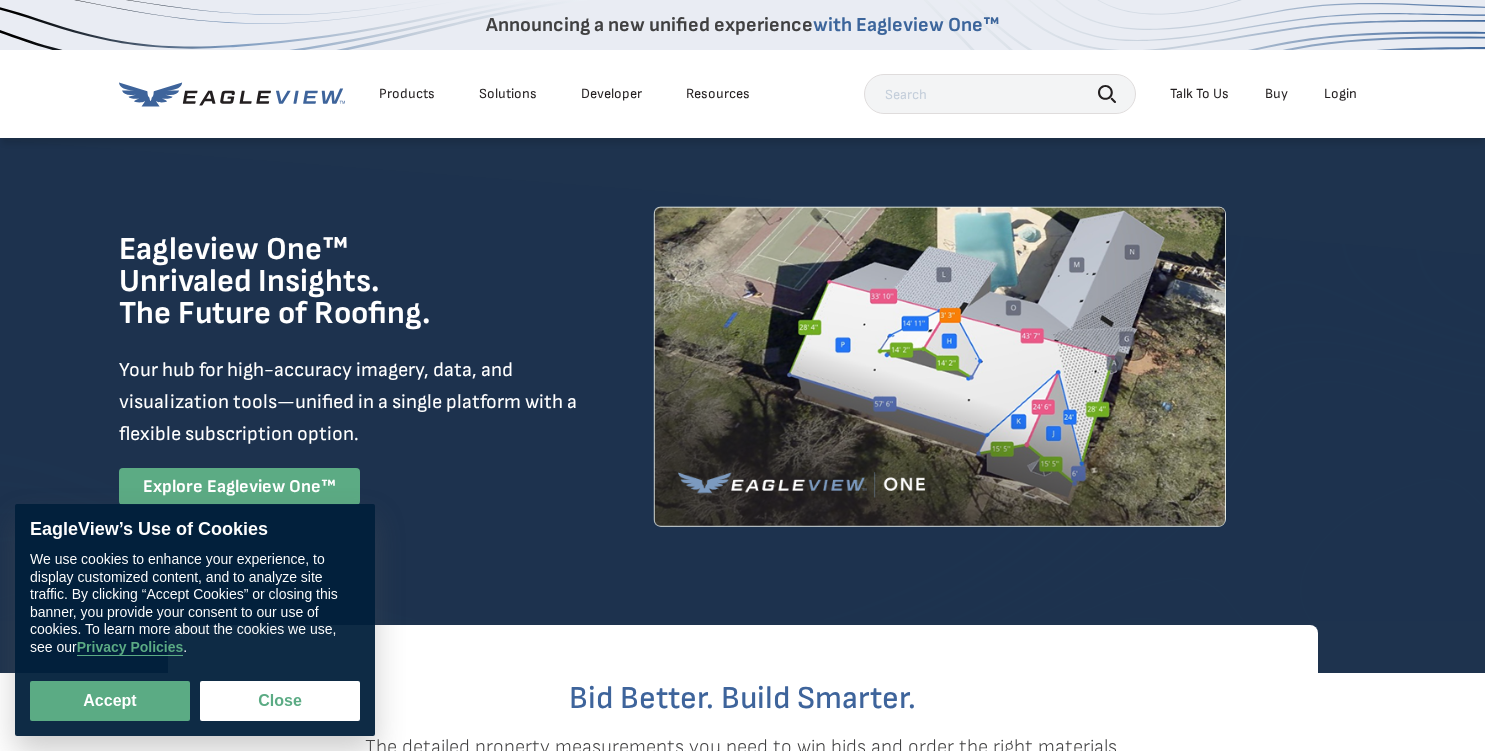 scroll, scrollTop: 0, scrollLeft: 0, axis: both 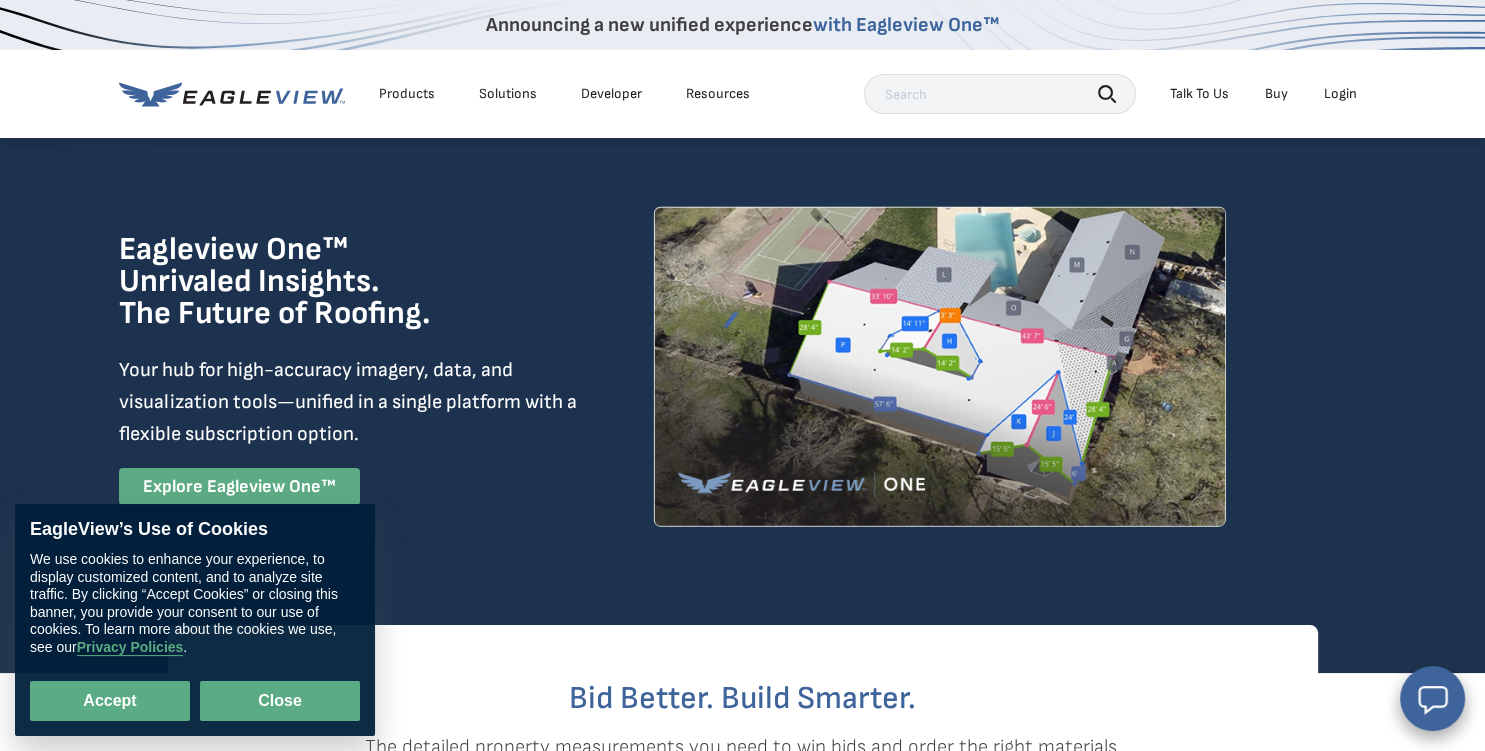 click on "Close" at bounding box center [280, 701] 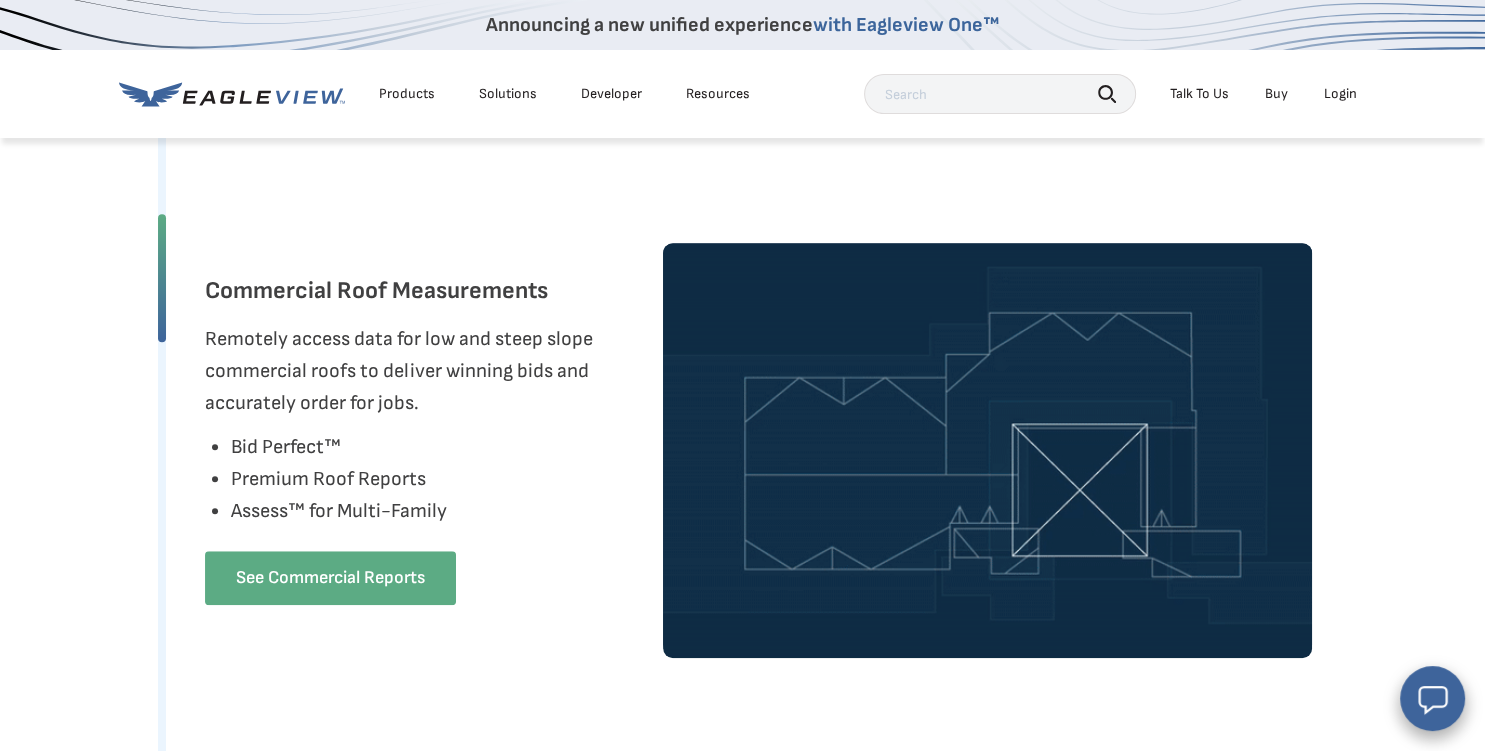 scroll, scrollTop: 1478, scrollLeft: 0, axis: vertical 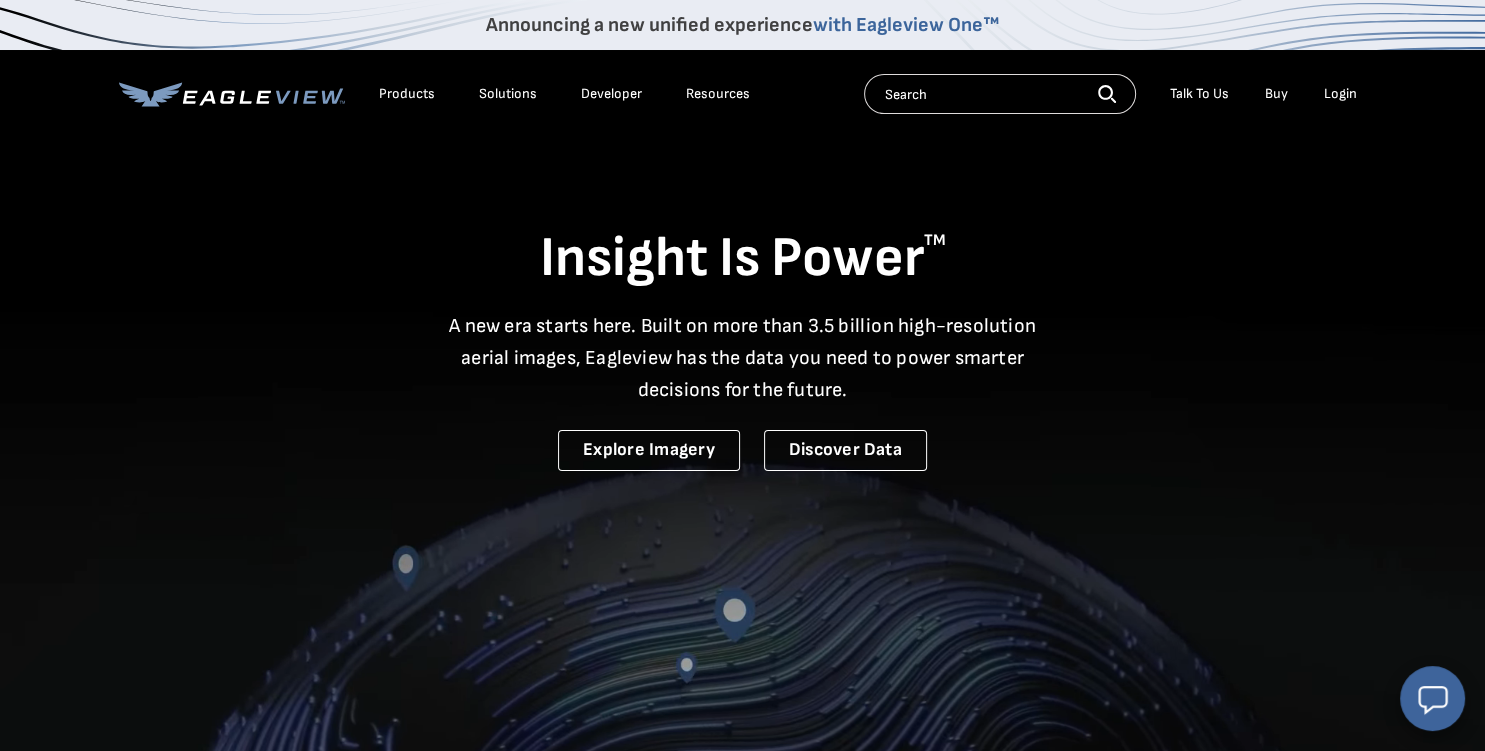 click on "Login" at bounding box center (1340, 94) 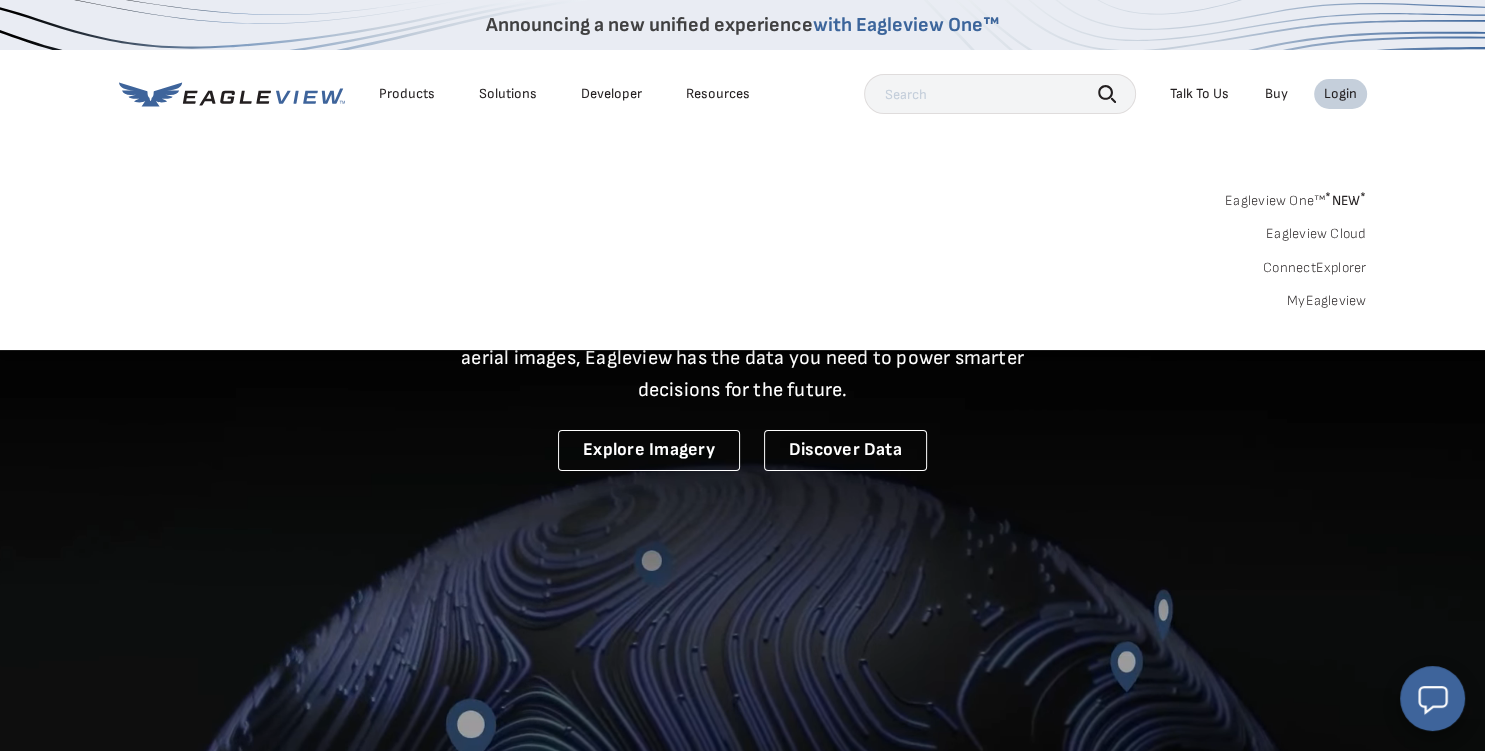 click on "Buy" at bounding box center [1276, 94] 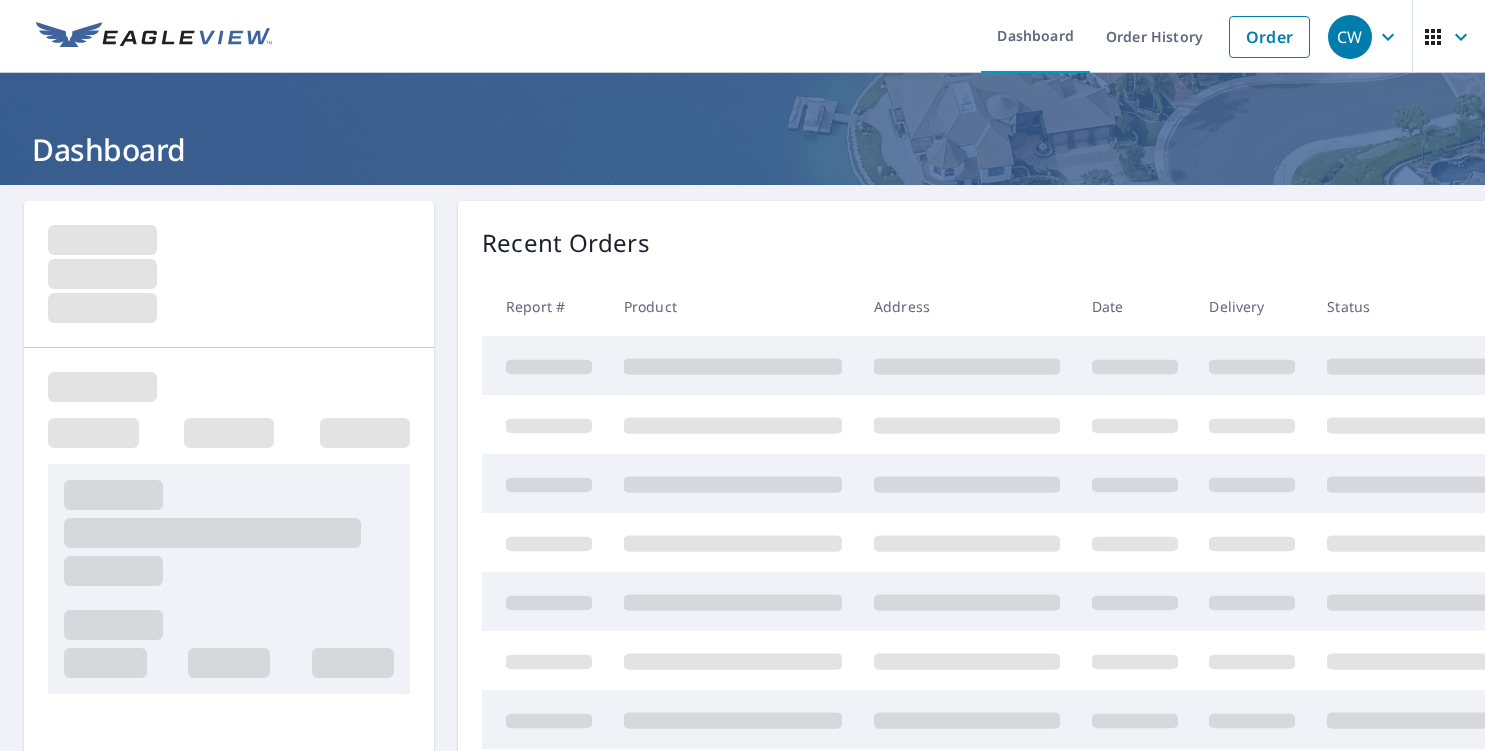 scroll, scrollTop: 0, scrollLeft: 0, axis: both 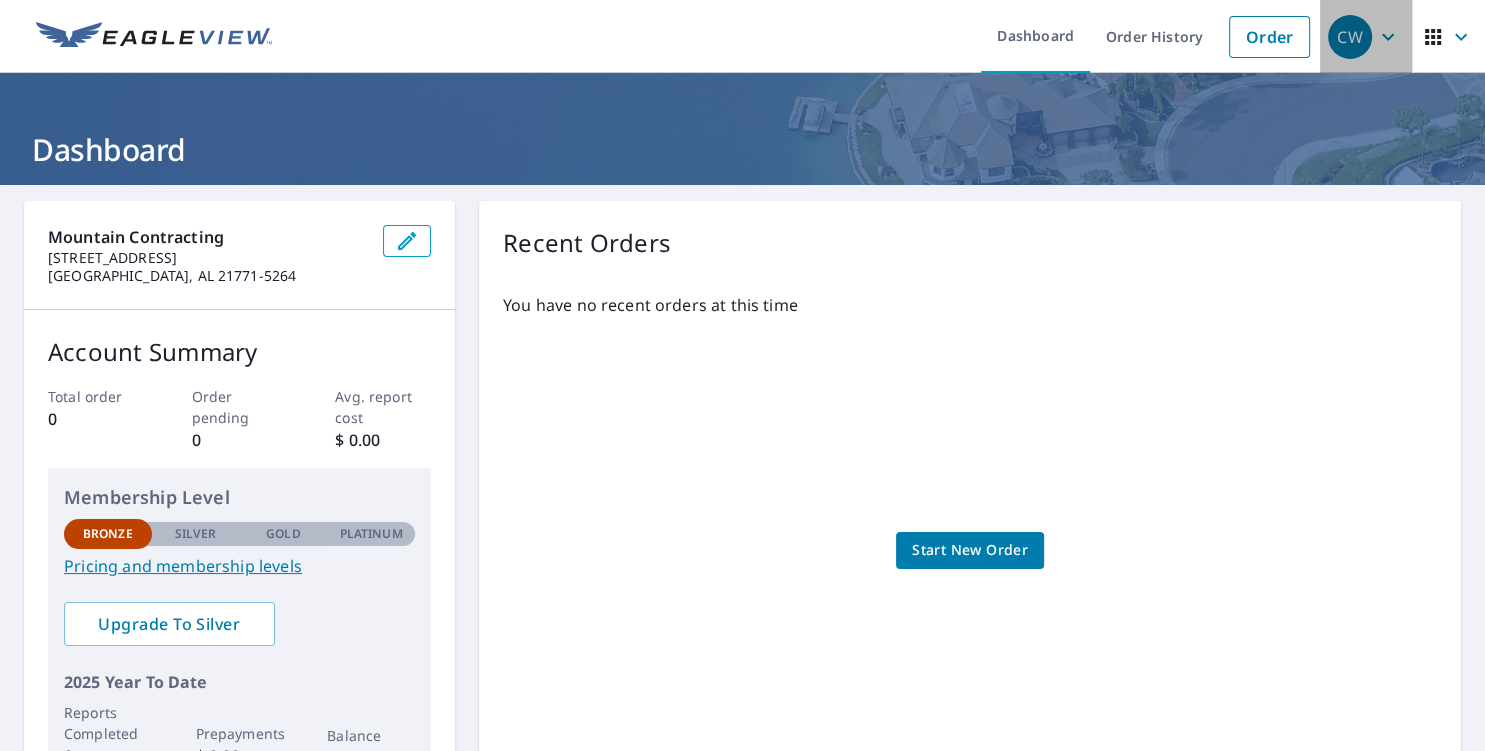 click 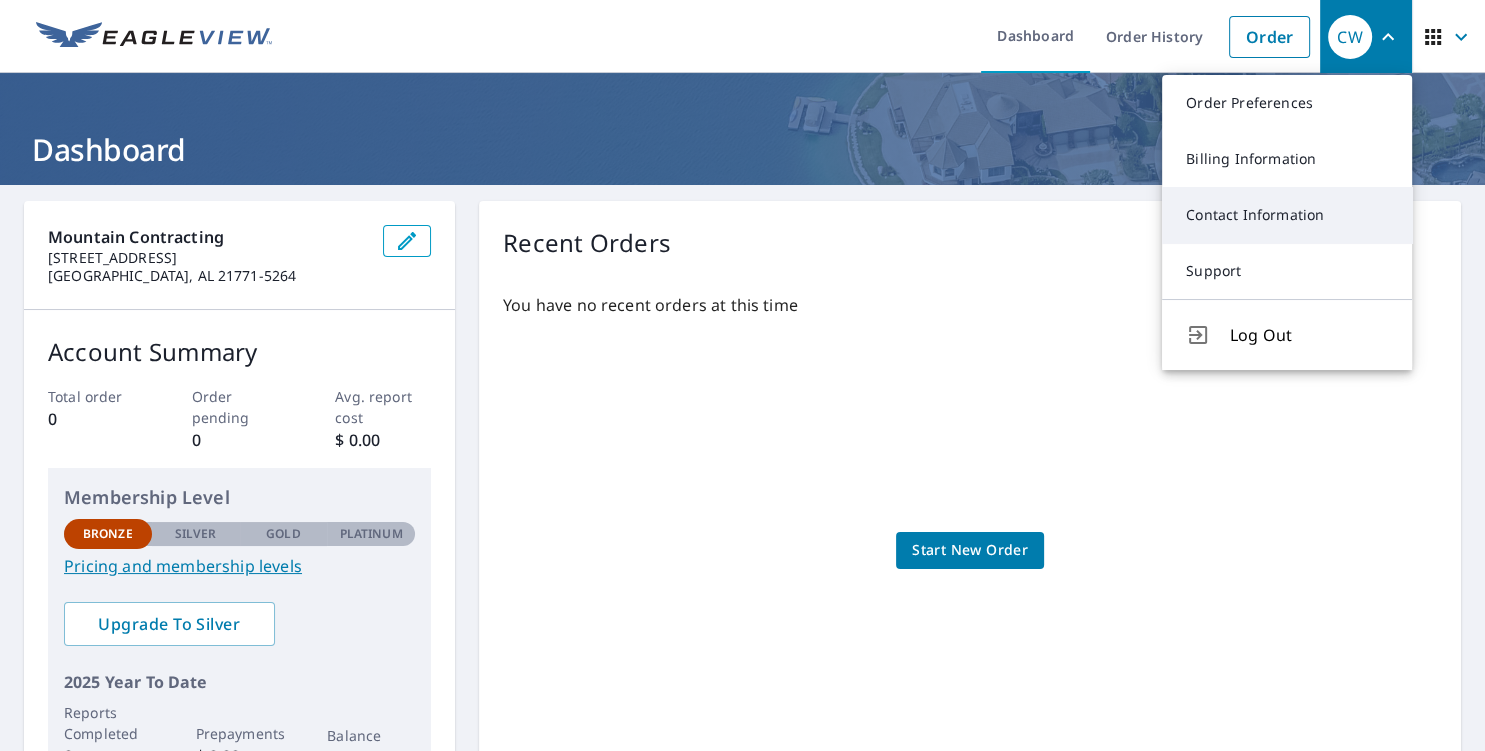 click on "Contact Information" at bounding box center (1287, 215) 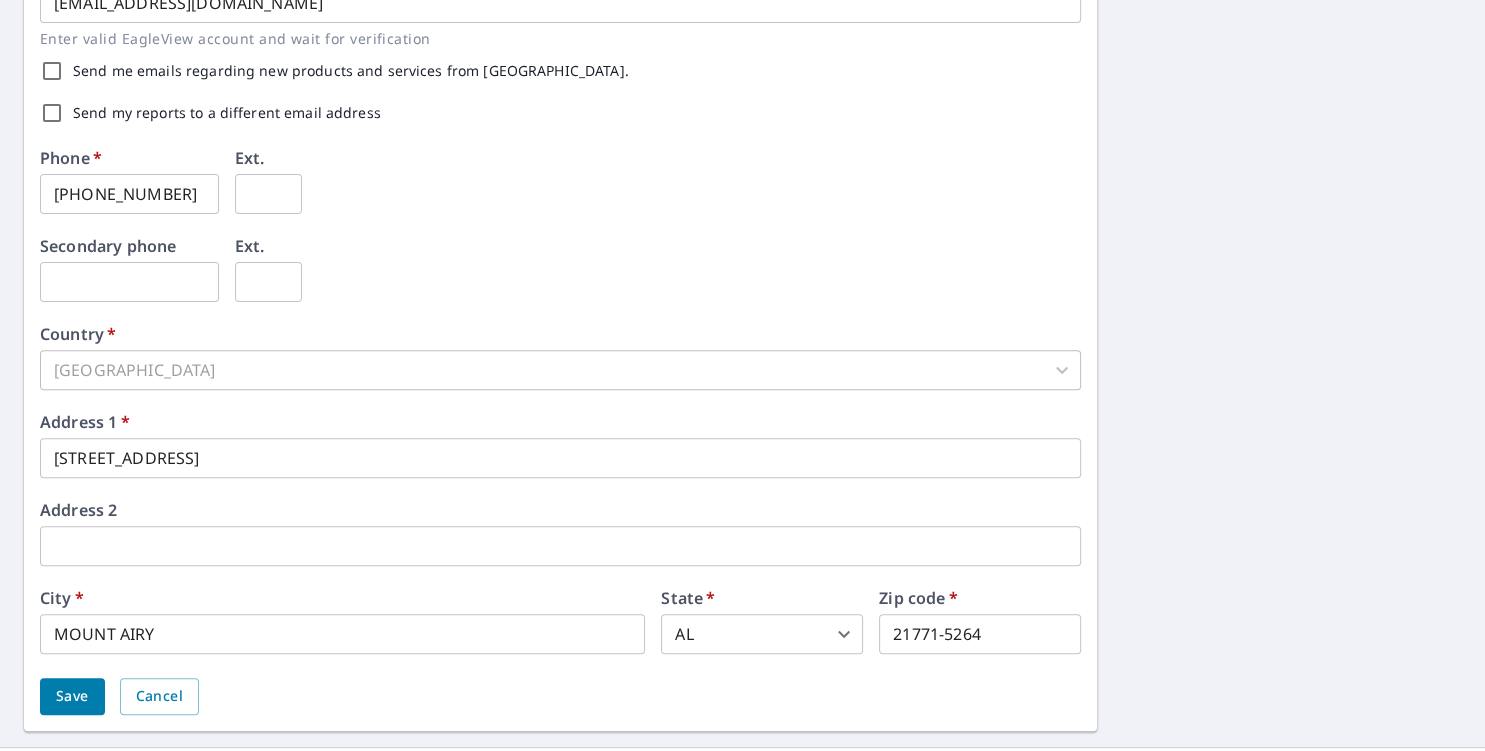 scroll, scrollTop: 656, scrollLeft: 0, axis: vertical 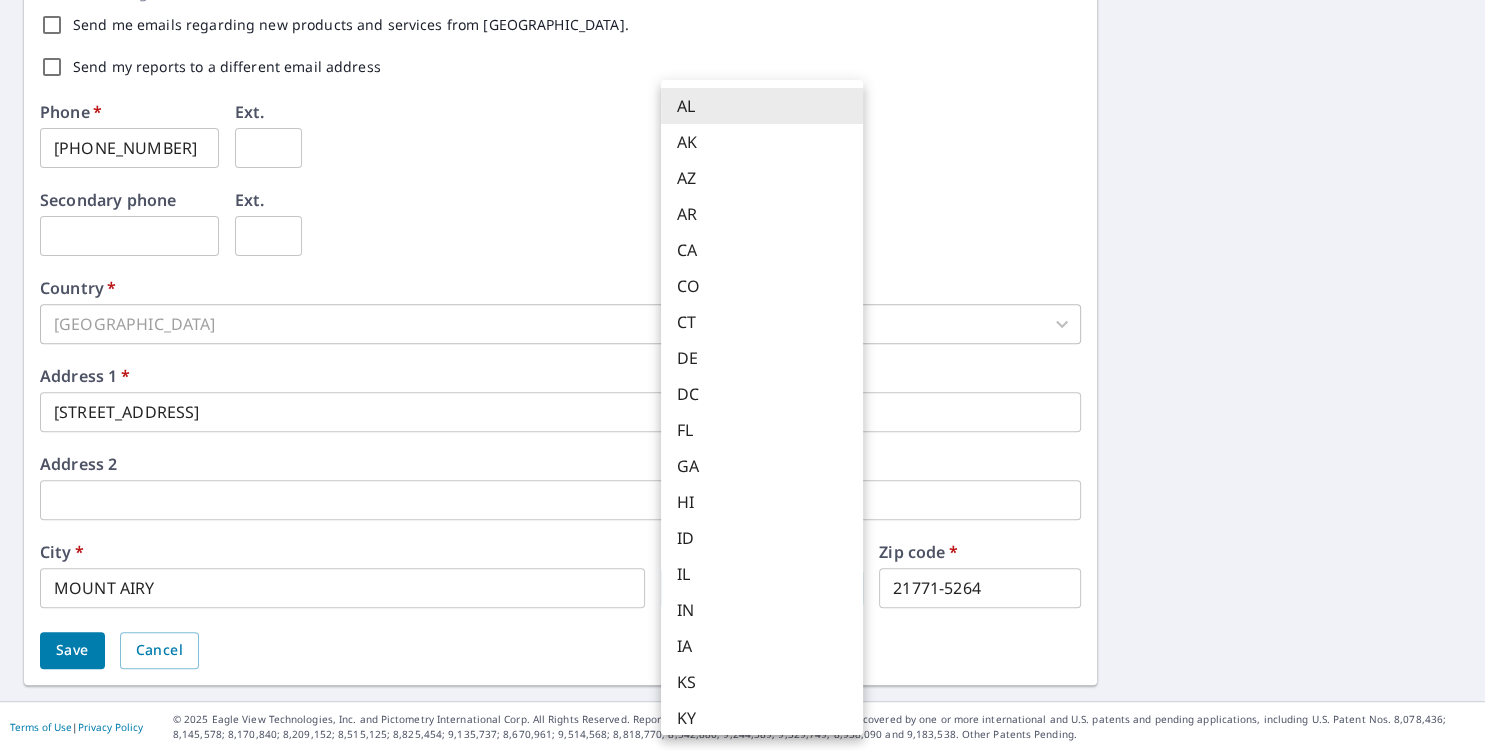 click on "CW CW
Dashboard Order History Order CW Dashboard / Contact Information Contact Information First name   * CHRISTOPHER ​ Last name   * WOLFE ​ Company name   * Mountain Contracting ​ Department name  (optional) ​ Email address   * mountaincontractingllc@yahoo.com ​ Enter valid EagleView account and wait for verification Send me emails regarding new products and services from EagleView. Send my reports to a different email address Phone   * 240-422-2320 ​ Ext. ​ Secondary phone ​ Ext. ​ Country   * United States US ​ Address 1   * 1107 MERRIDALE BLVD ​ Address 2 ​ City   * MOUNT AIRY ​ State   * AL AL ​ Zip code   * 21771-5264 ​ Save Cancel Company Logo To change this image, go to the   Custom Cover Page settings. Terms of Use  |  Privacy Policy © 2025 Eagle View Technologies, Inc. and Pictometry International Corp. All Rights Reserved. Reports issued by EagleView Technologies are covered by
AL" at bounding box center [742, 375] 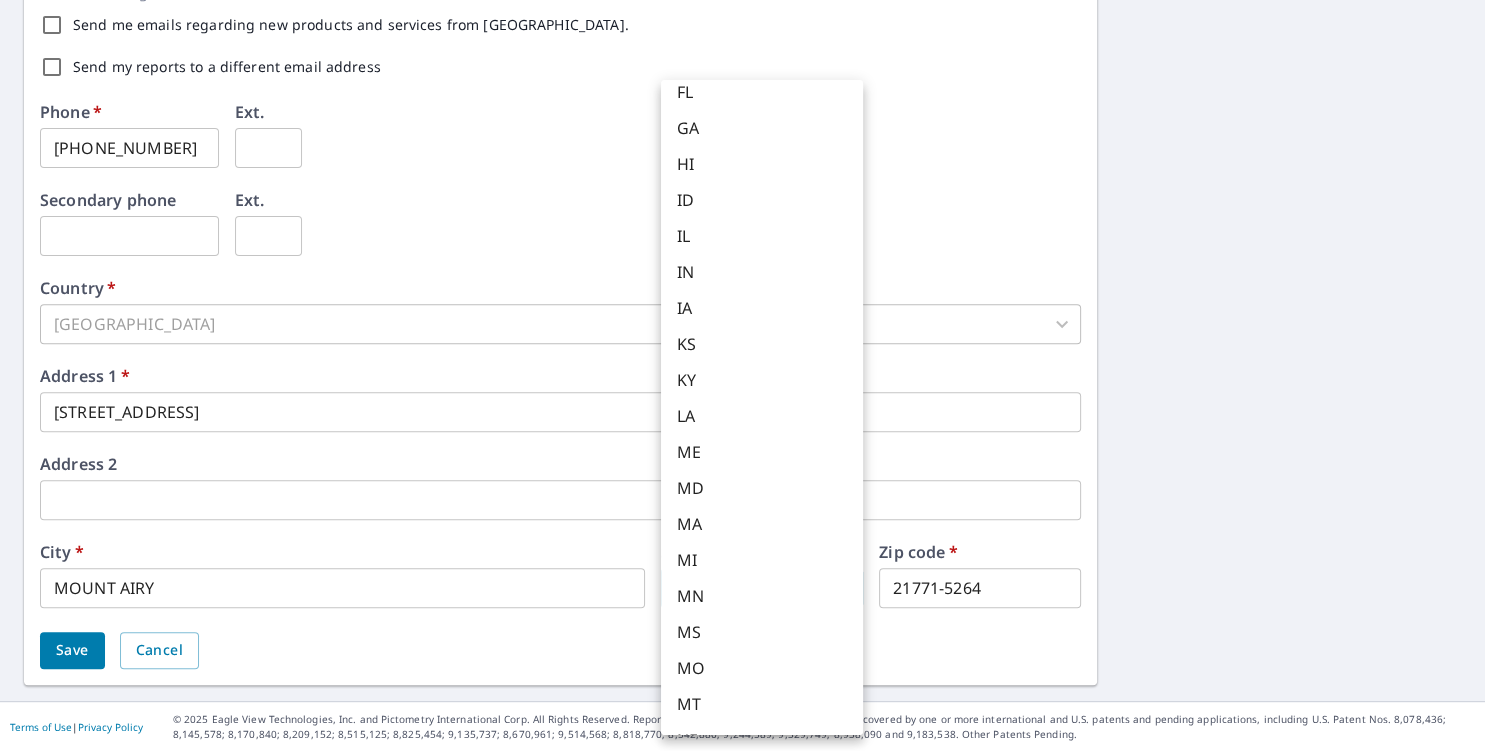 scroll, scrollTop: 340, scrollLeft: 0, axis: vertical 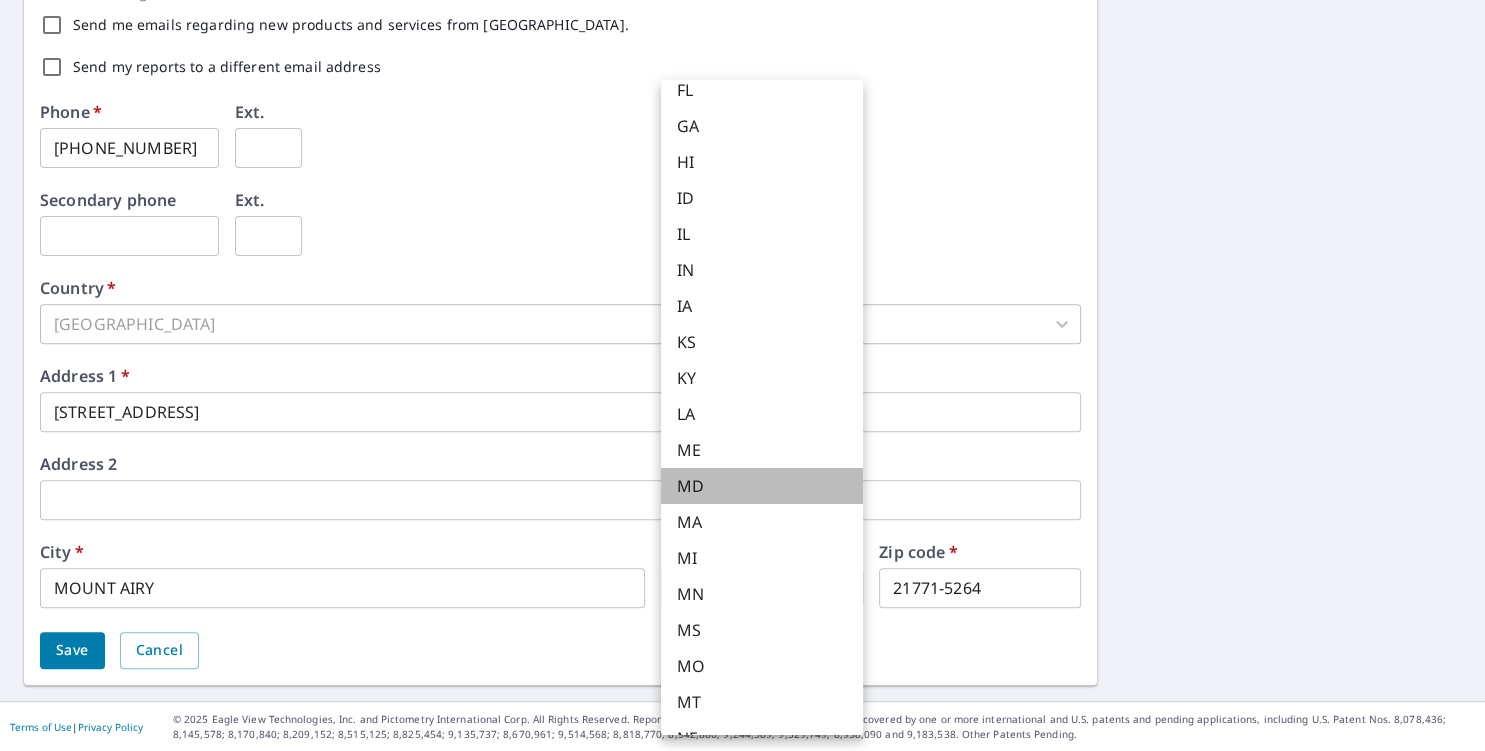 click on "MD" at bounding box center (762, 486) 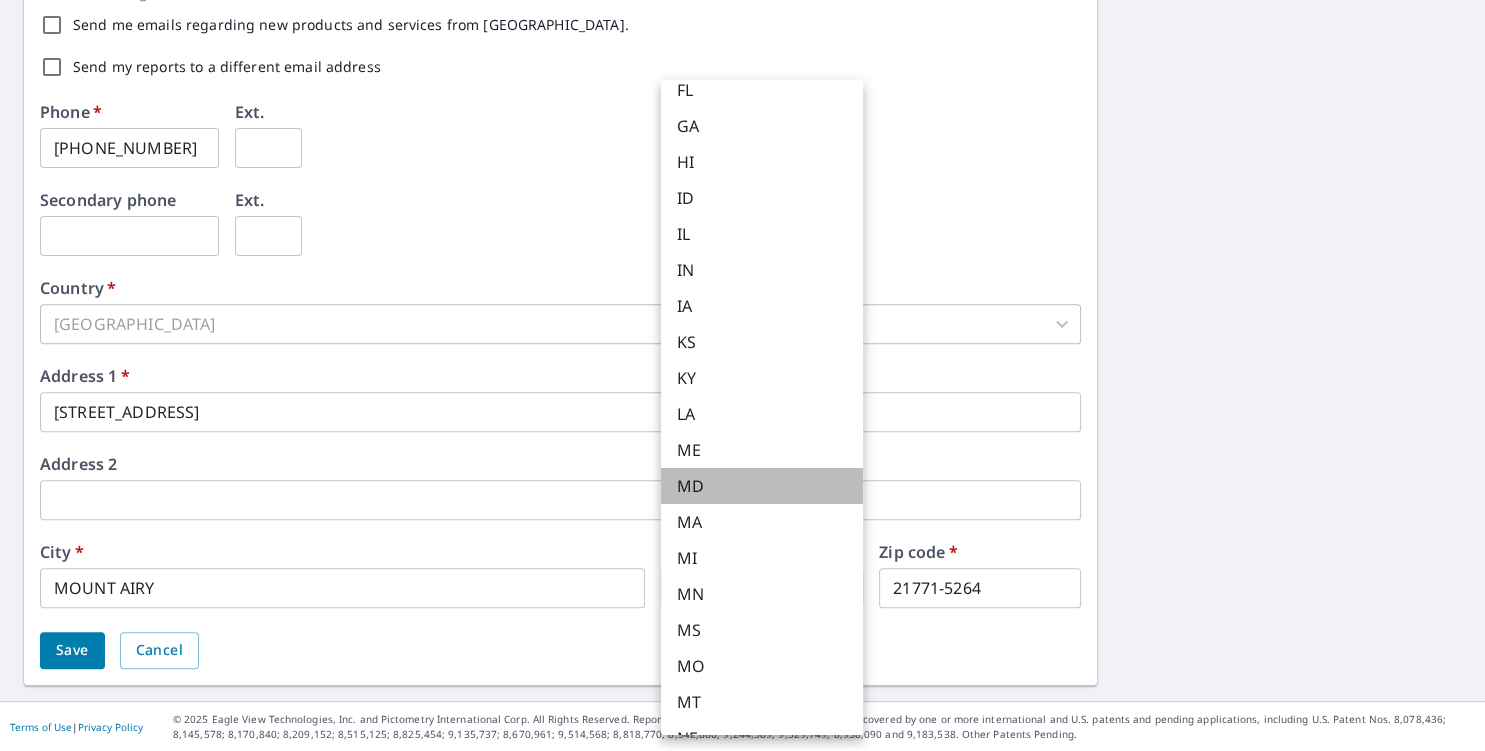 type on "MD" 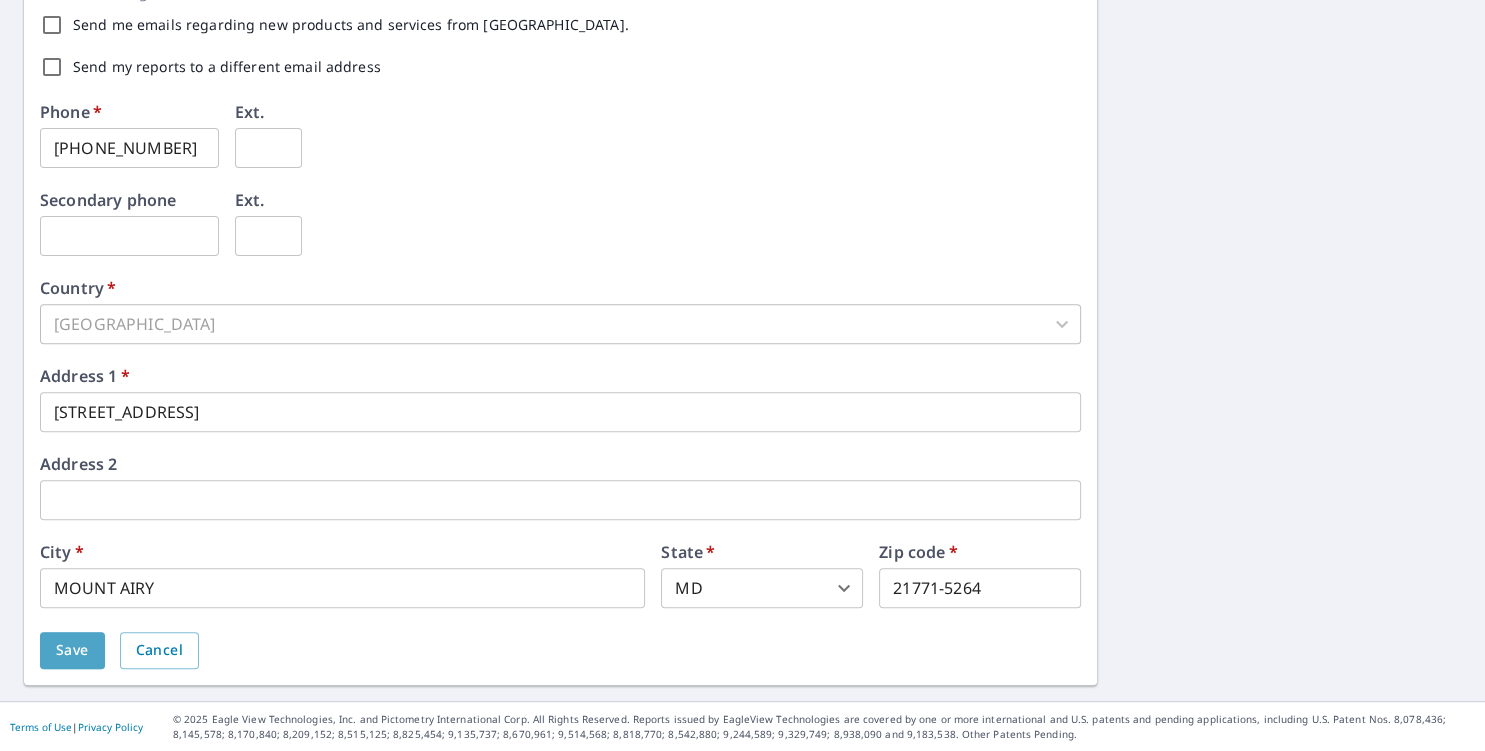 click on "Save" at bounding box center [72, 650] 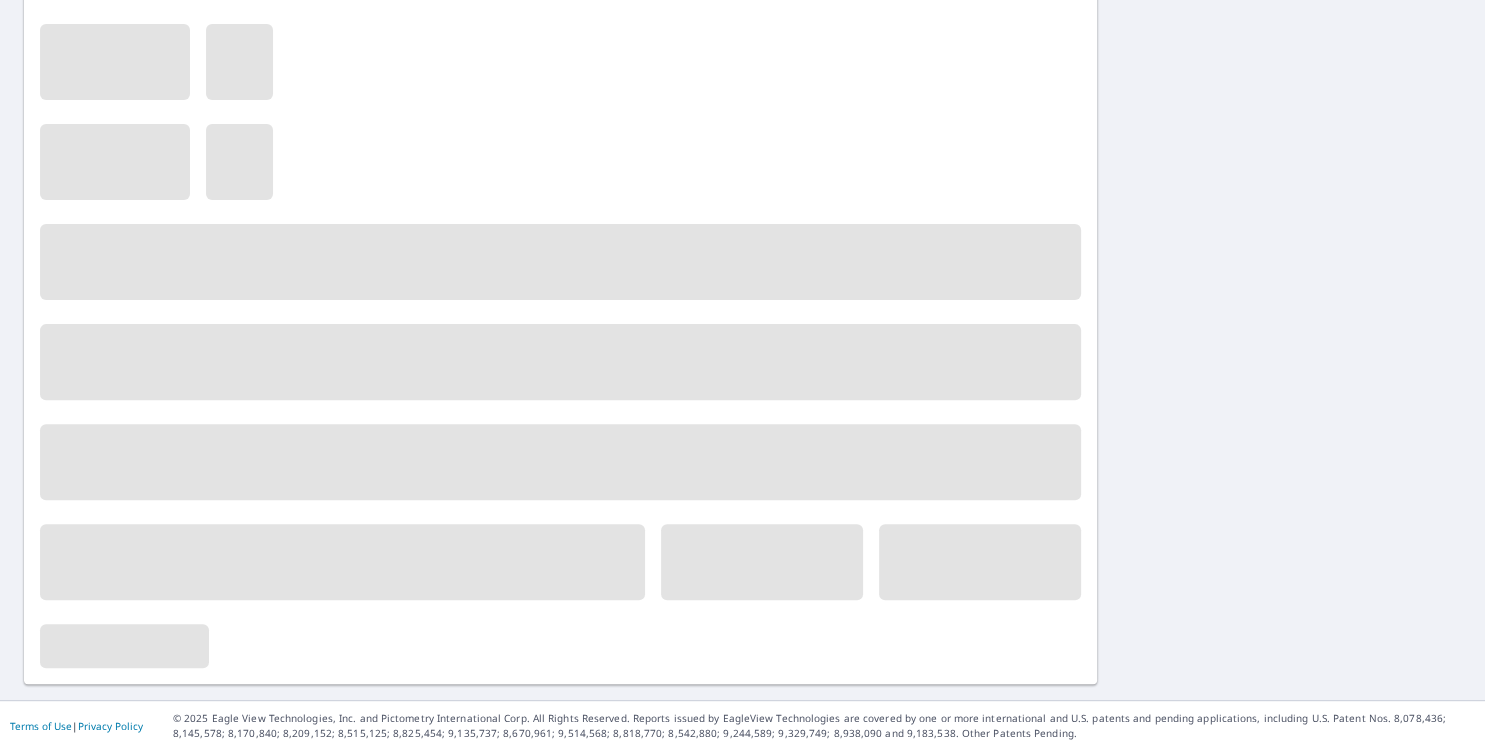 scroll, scrollTop: 593, scrollLeft: 0, axis: vertical 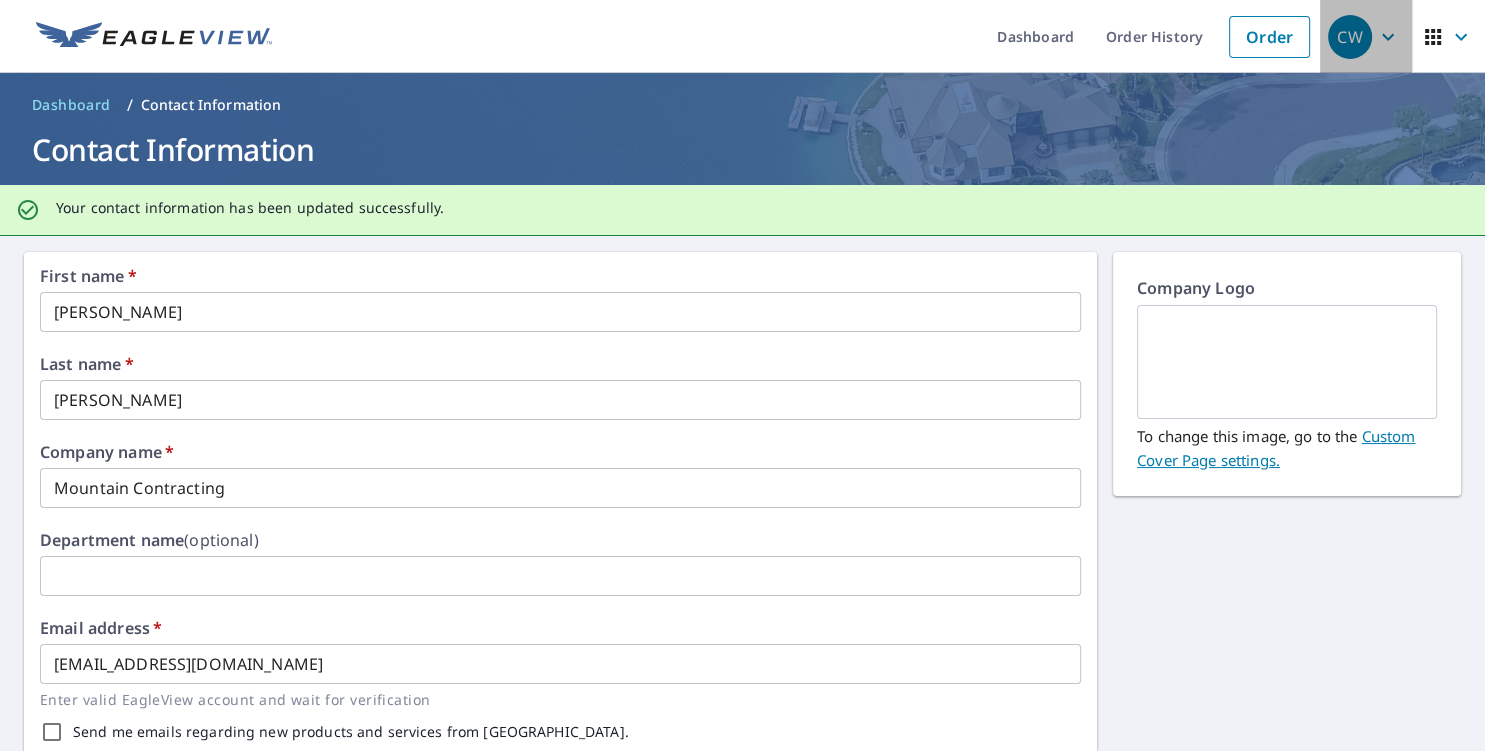 click 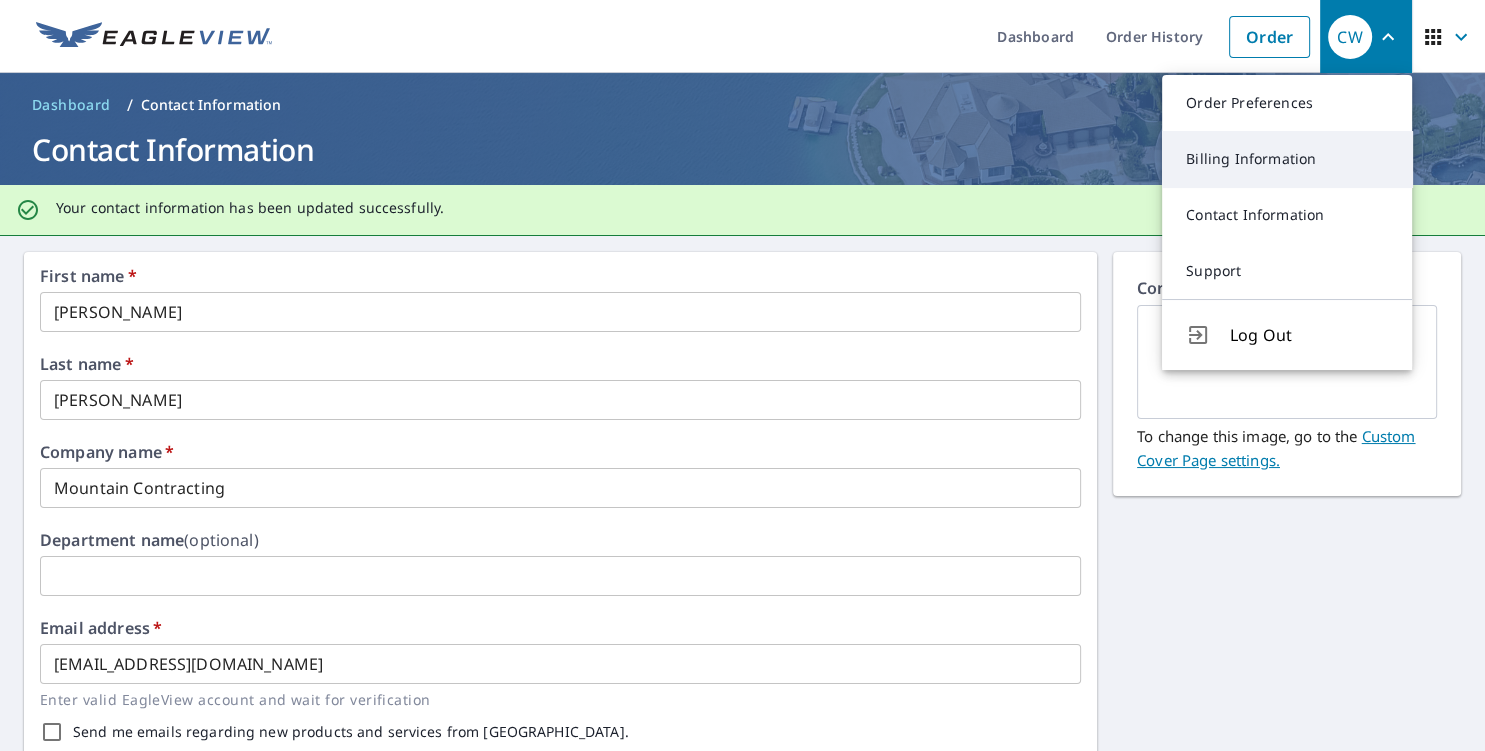 click on "Billing Information" at bounding box center [1287, 159] 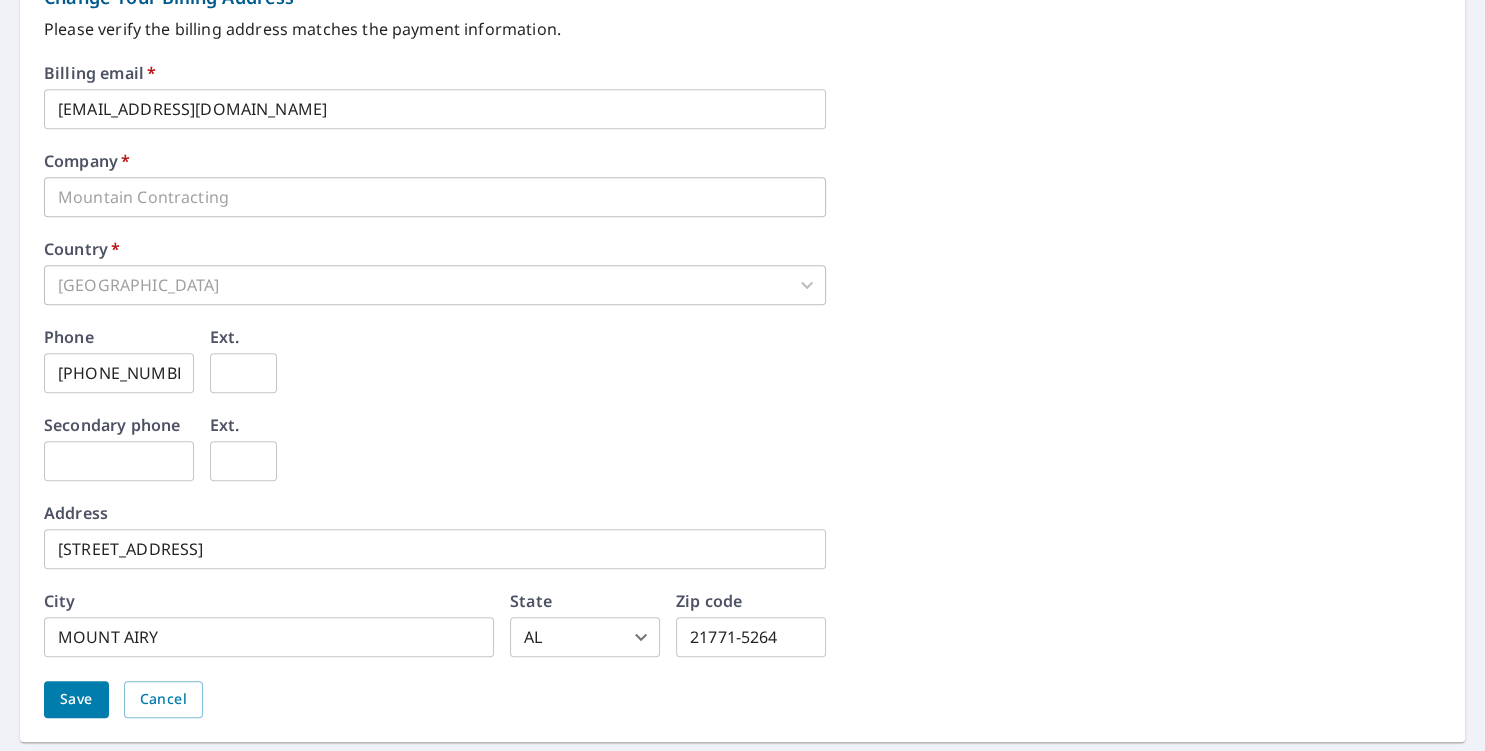 scroll, scrollTop: 944, scrollLeft: 0, axis: vertical 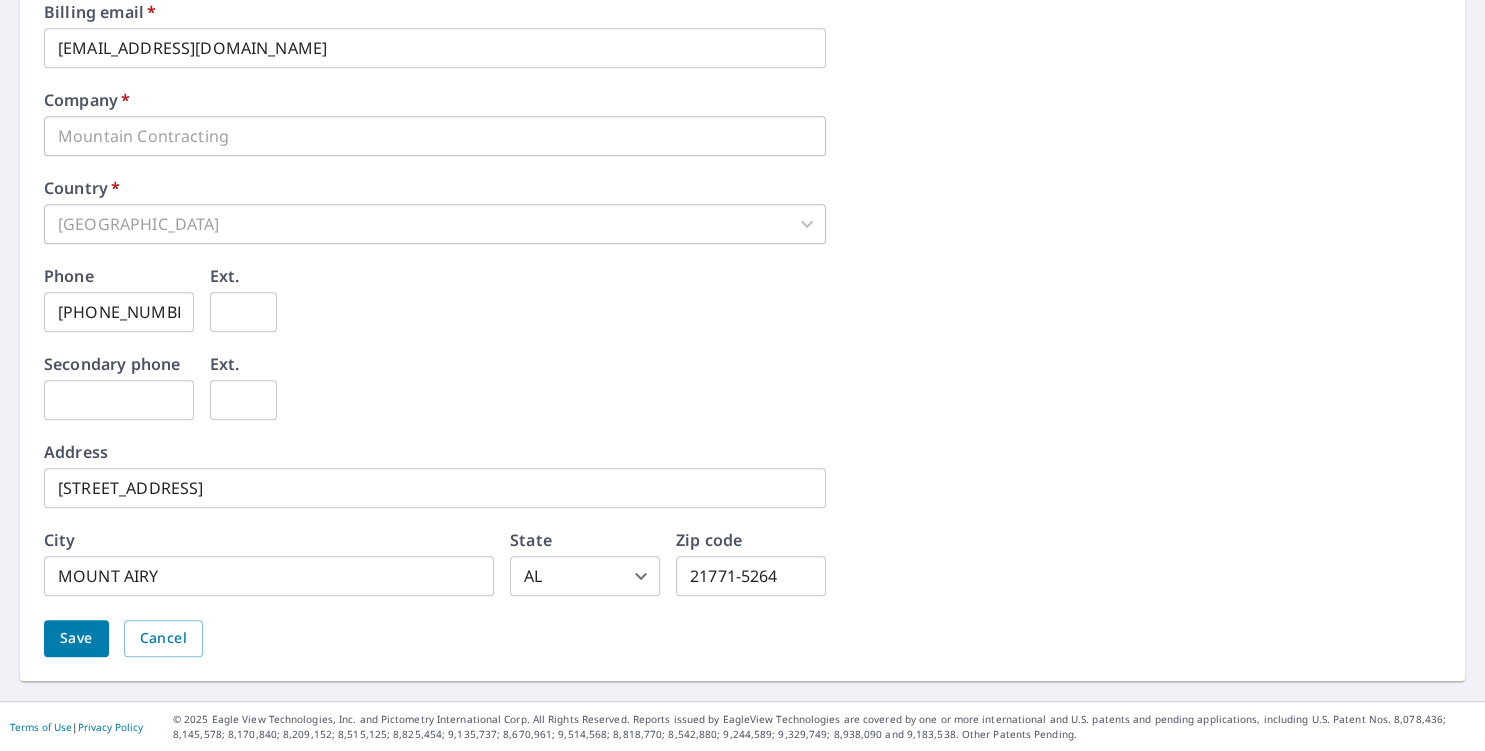 click on "CW CW
Dashboard Order History Order CW Dashboard / Billing Information Billing Information View and edit your information below. Change Your Payment Information First name   * ​ Last name   * ​ Card type   * ​ 0 ​ Card number   * Card number   * ​ Expiration date   * Month   * ​ 0 ​ Year   * ​ 0 ​ Save your credit card for future purchases Your credit or debit card will be authorized upon placing your order, but will not be charged until your report is delivered. Authorization may show on your debit card but you will not be charged until the report is sent. Change Your Billing Address Please verify the billing address matches the payment information. Billing email   * mountaincontractingllc@yahoo.com ​ Company   * Mountain Contracting ​ Country   * United States US ​ Phone 240-422-2320 ​ Ext. ​ Secondary phone ​ Ext. ​ Address 1107 MERRIDALE BLVD ​ City MOUNT AIRY ​ State AL AL ​ Zip code 21771-5264 ​ Save Cancel Terms of Use  |" at bounding box center [742, 375] 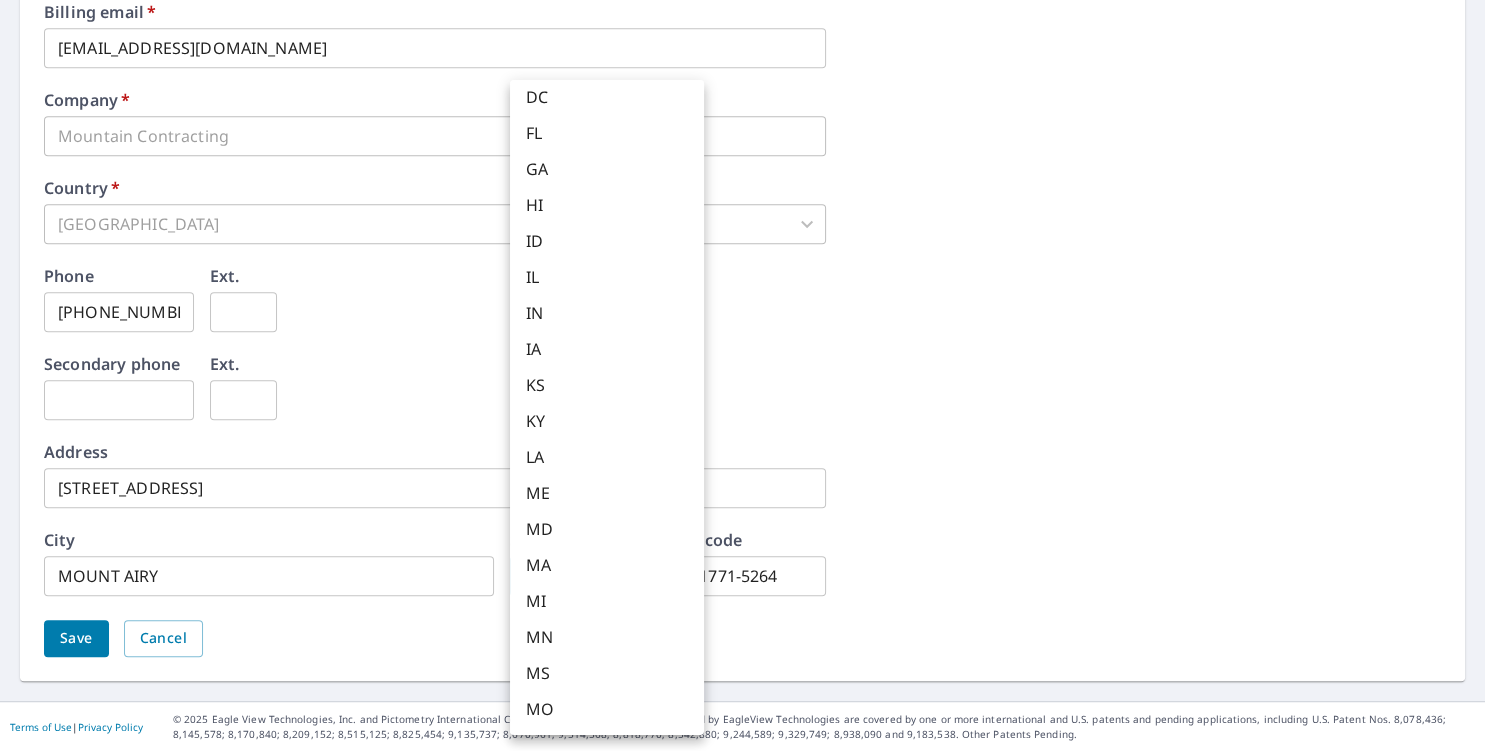 scroll, scrollTop: 0, scrollLeft: 0, axis: both 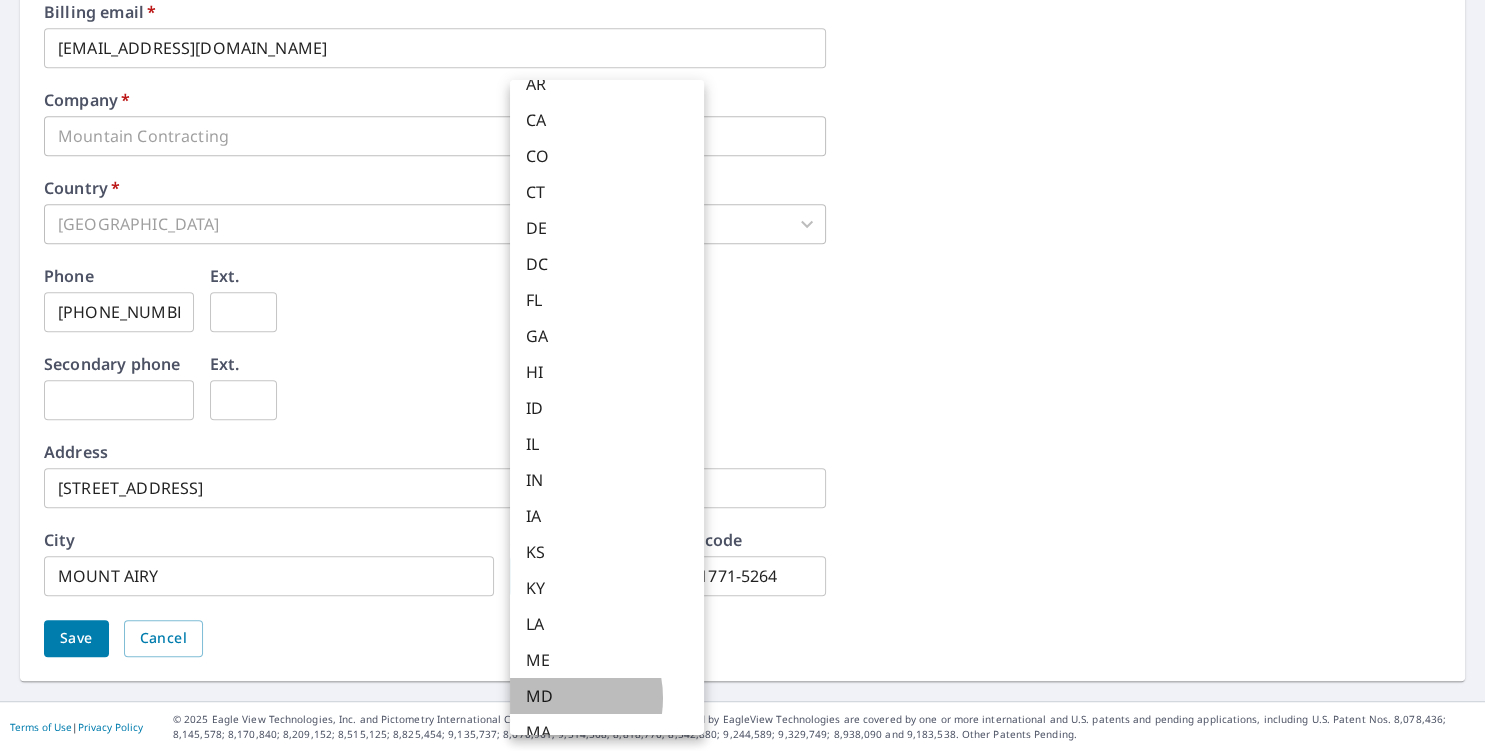 click on "MD" at bounding box center (607, 696) 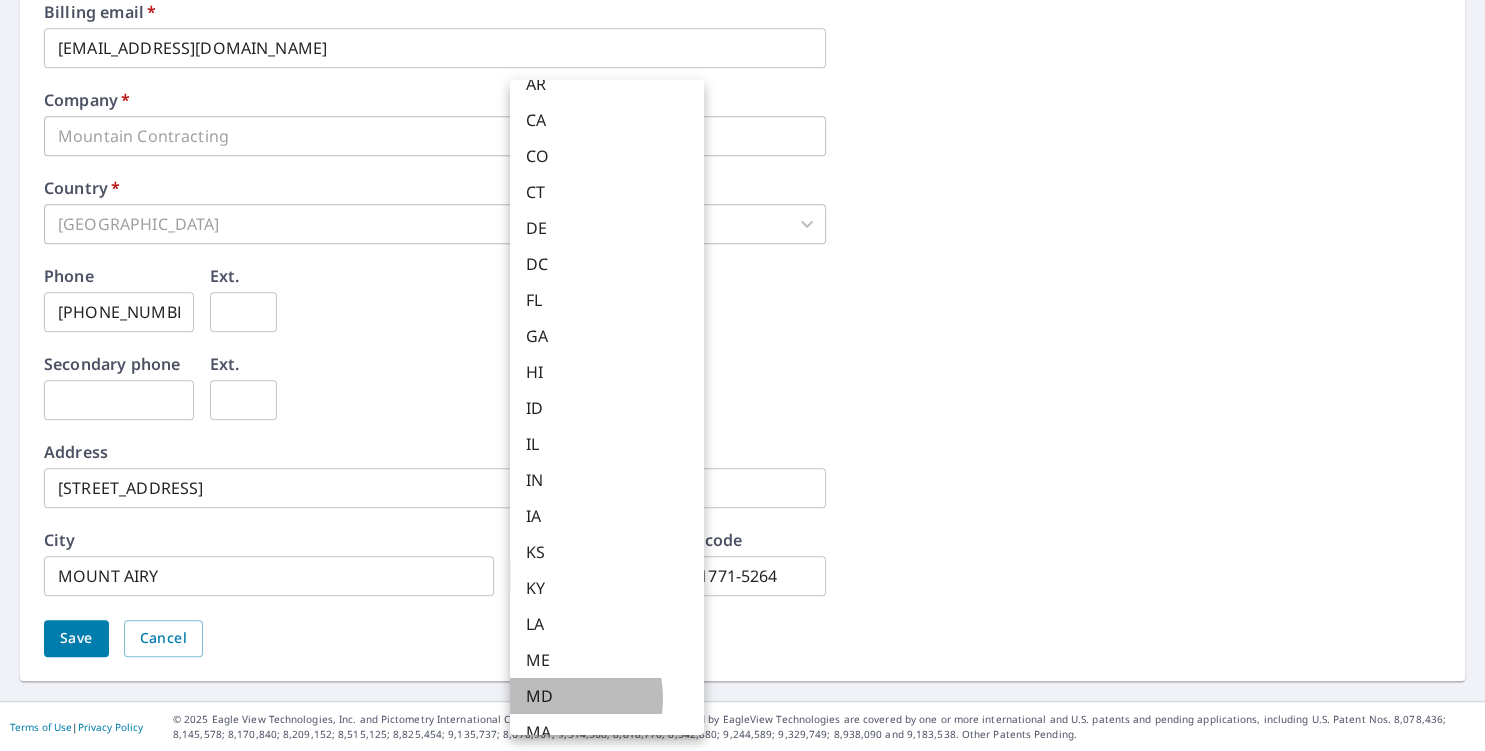 type on "MD" 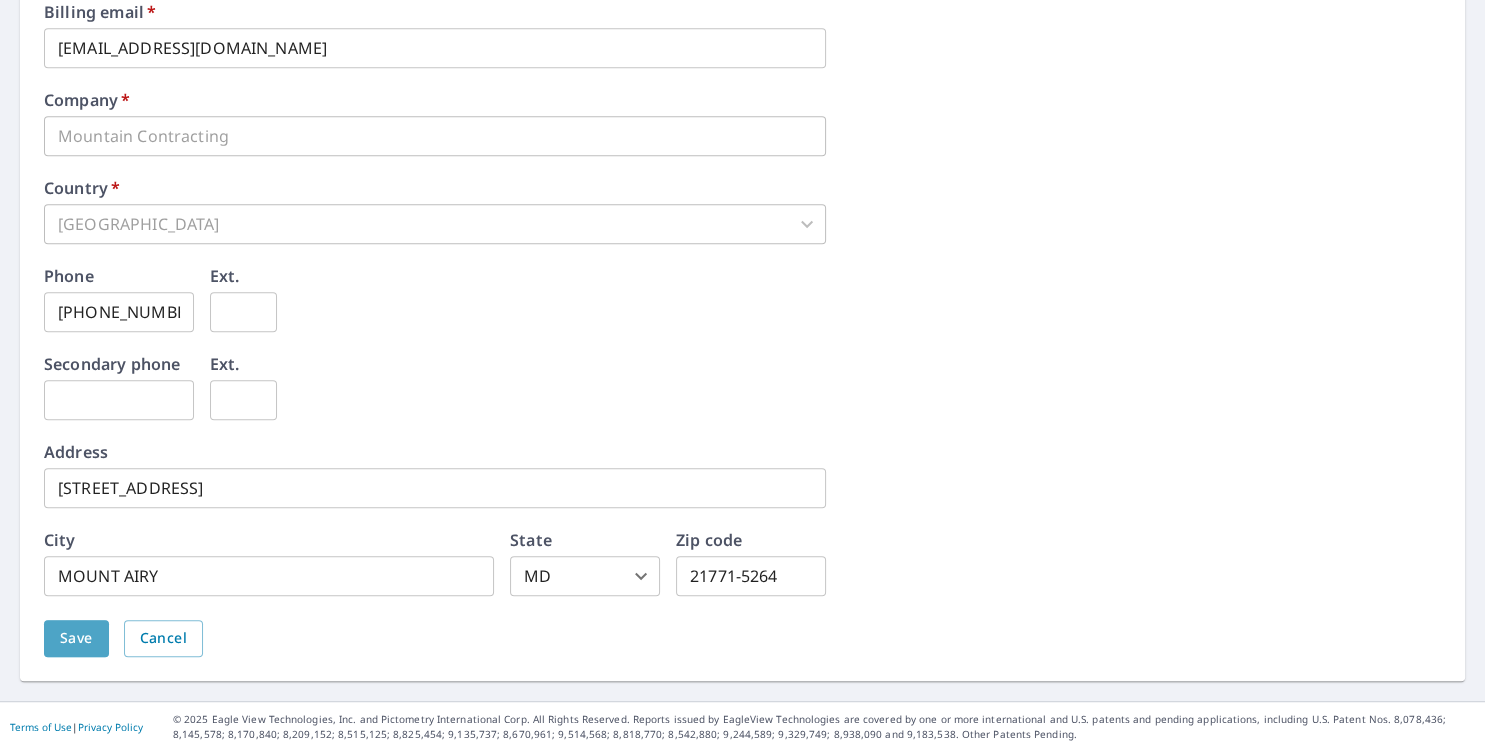 click on "Save" at bounding box center [76, 638] 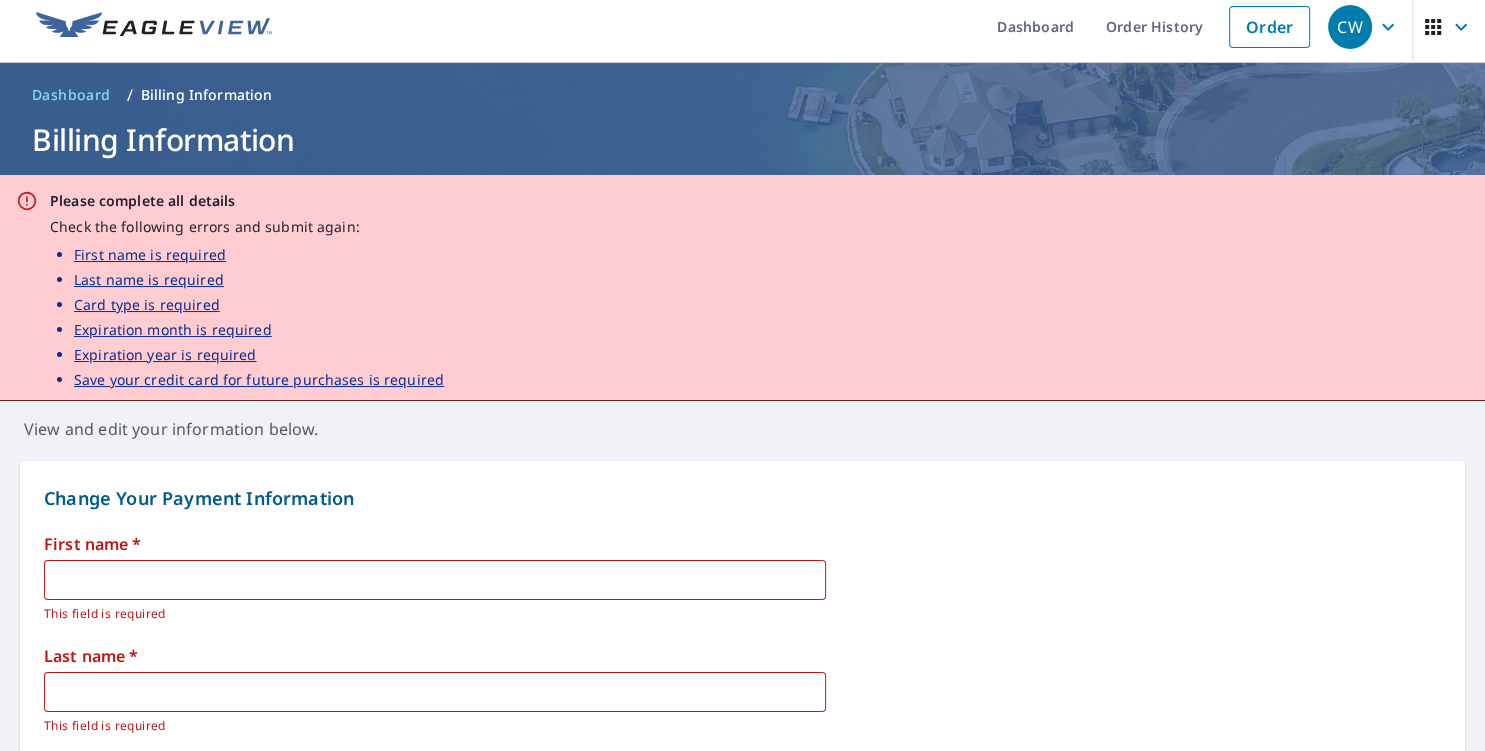 scroll, scrollTop: 0, scrollLeft: 0, axis: both 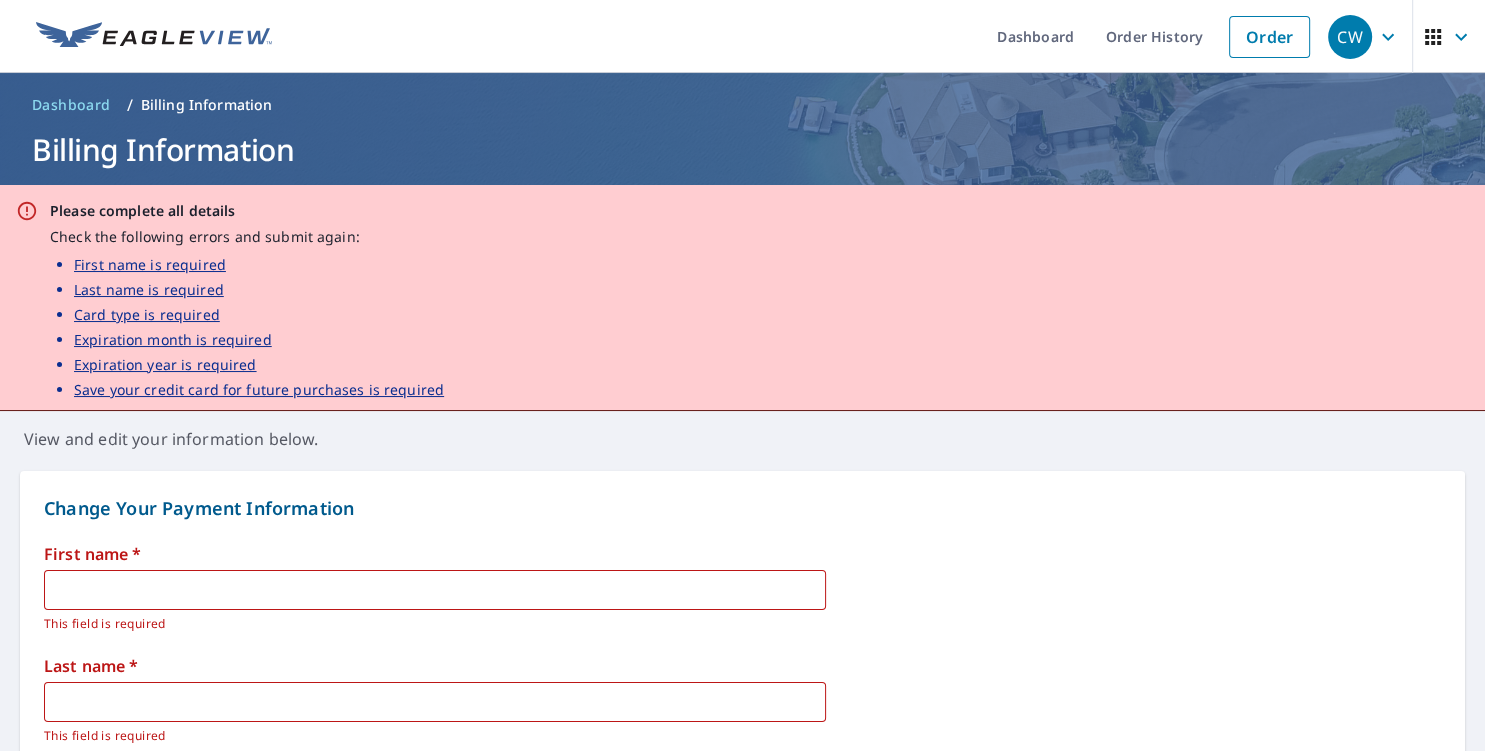 drag, startPoint x: 1478, startPoint y: 128, endPoint x: 1473, endPoint y: 357, distance: 229.05458 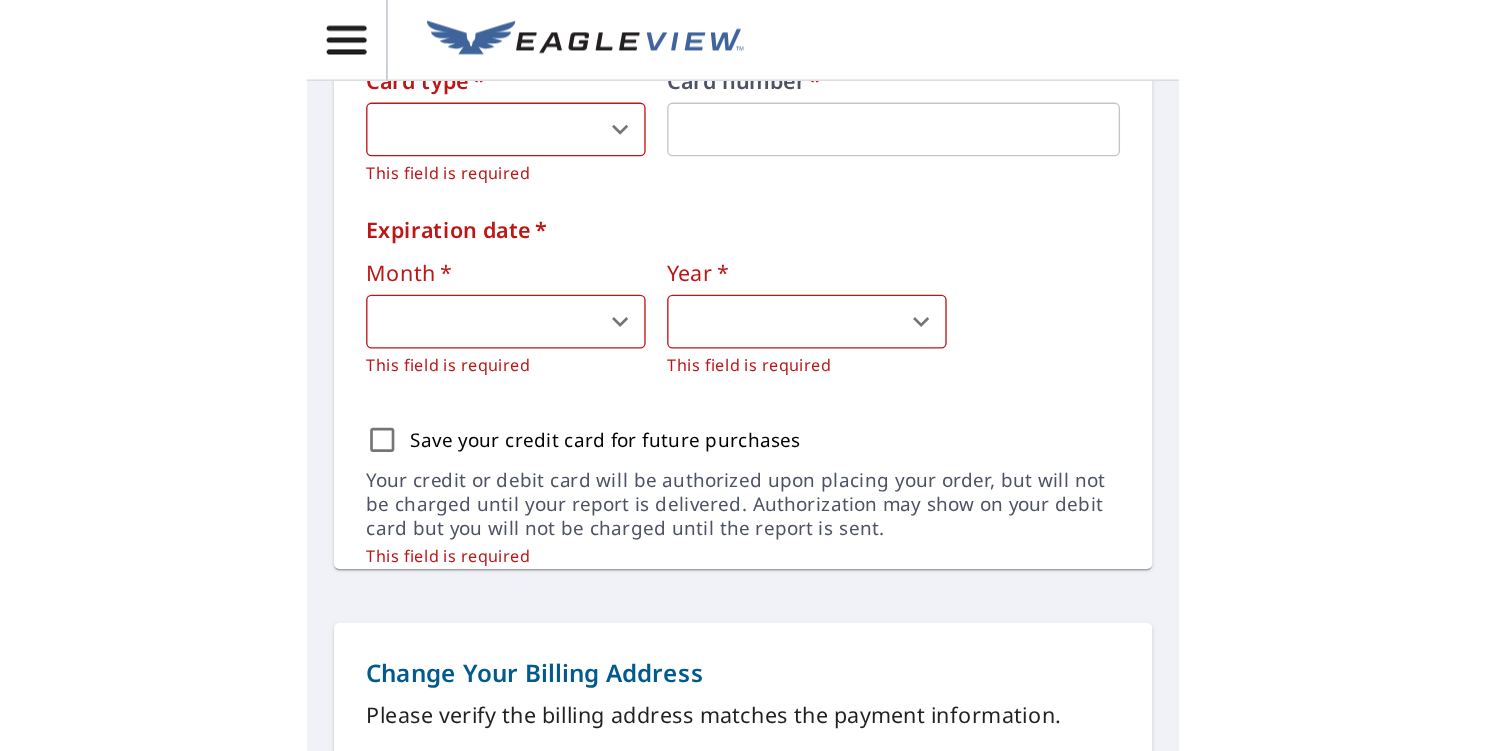 scroll, scrollTop: 718, scrollLeft: 0, axis: vertical 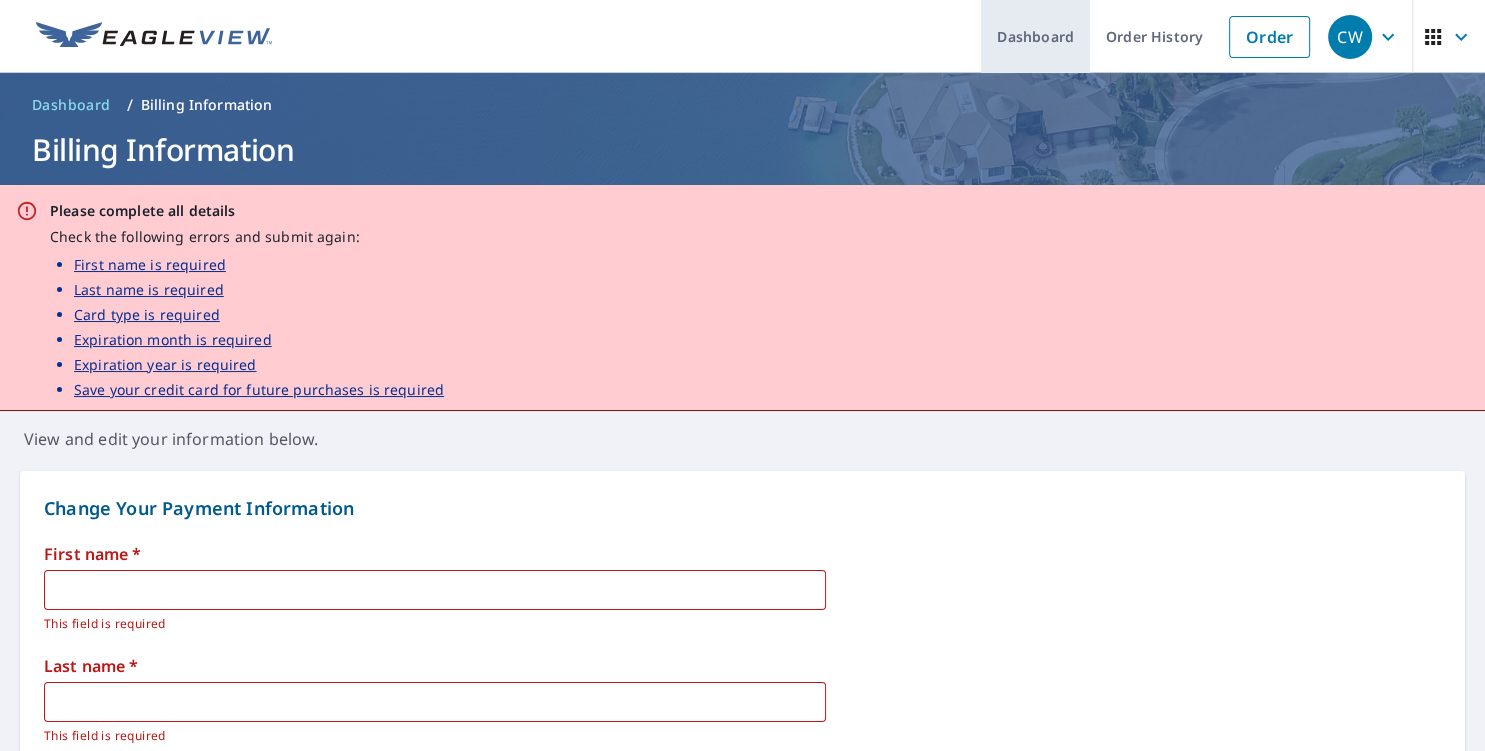 click on "Dashboard" at bounding box center [1035, 36] 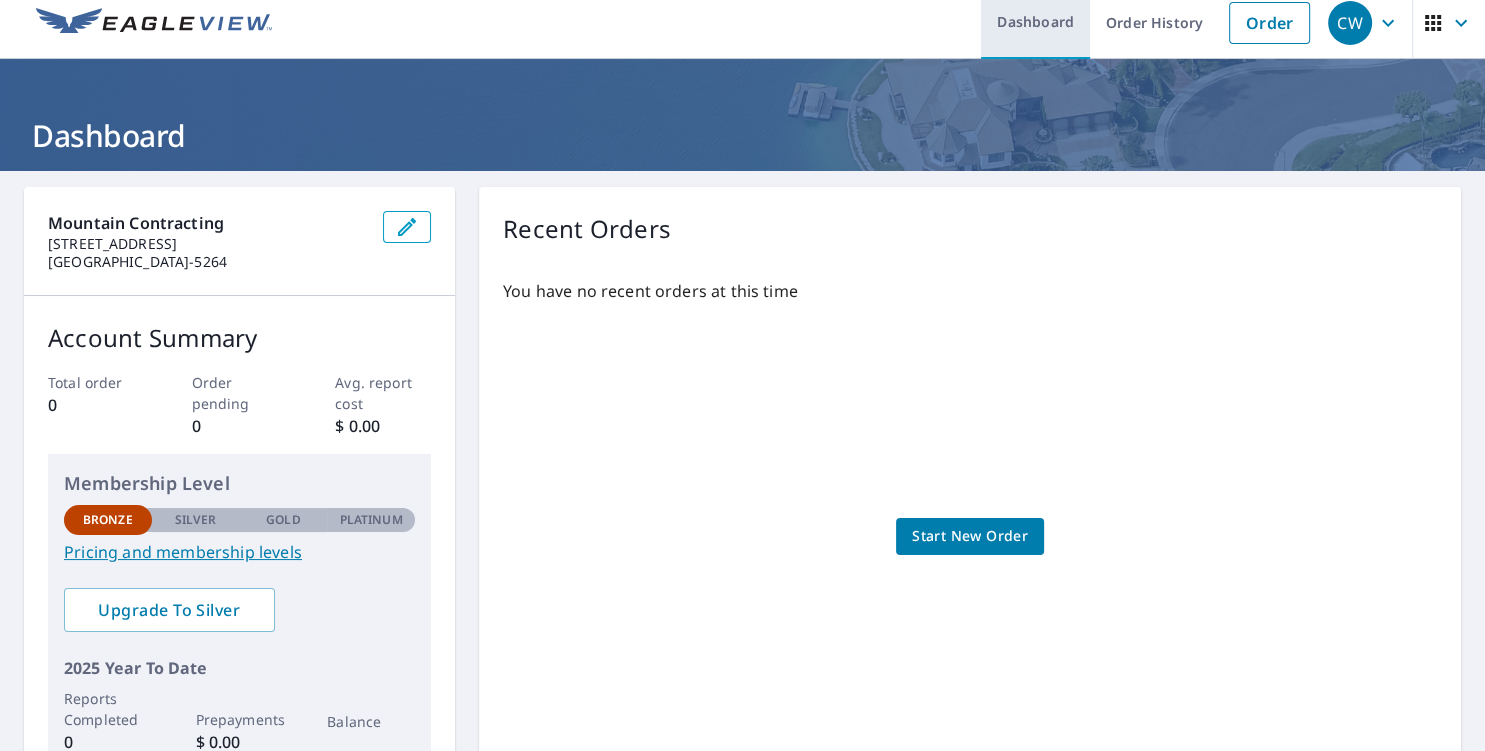 scroll, scrollTop: 0, scrollLeft: 0, axis: both 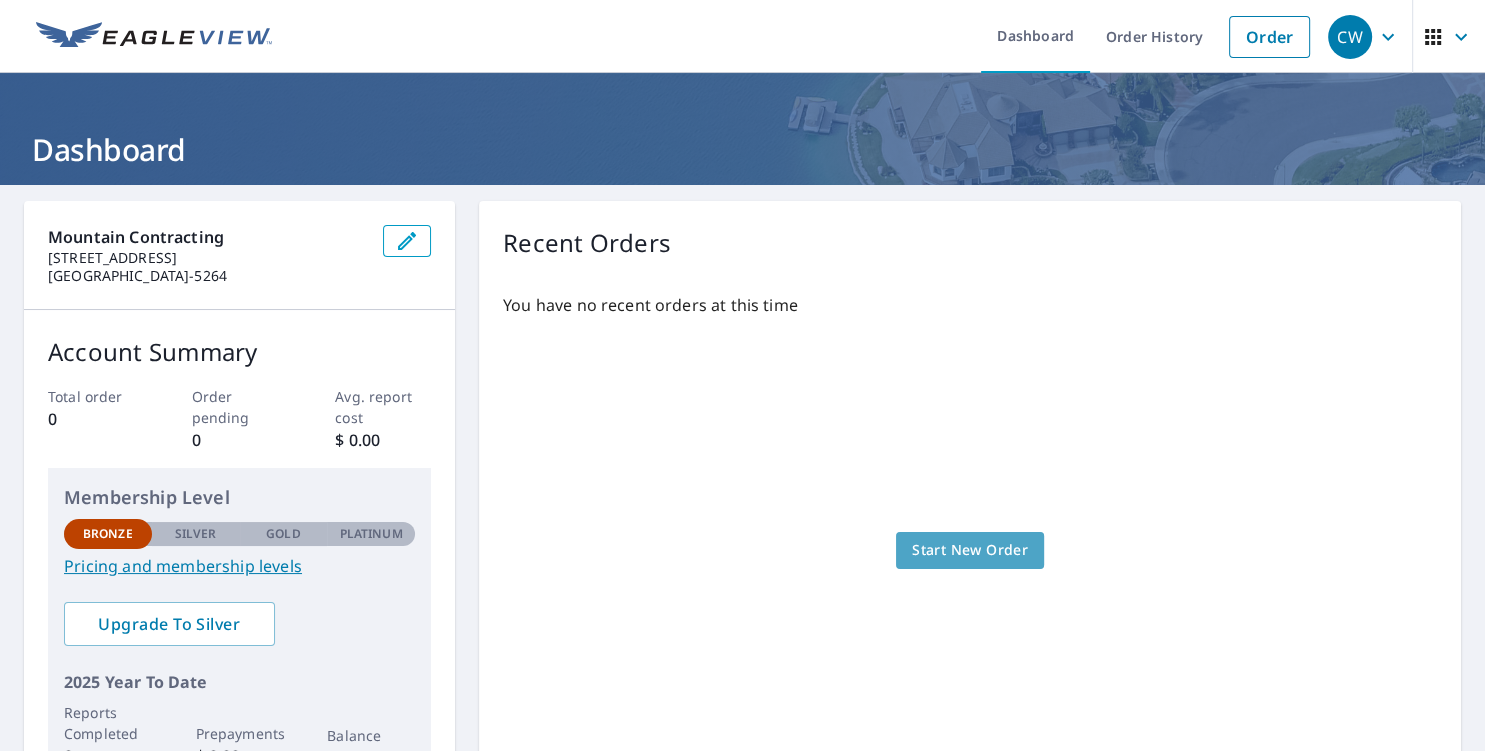 click on "Start New Order" at bounding box center (970, 550) 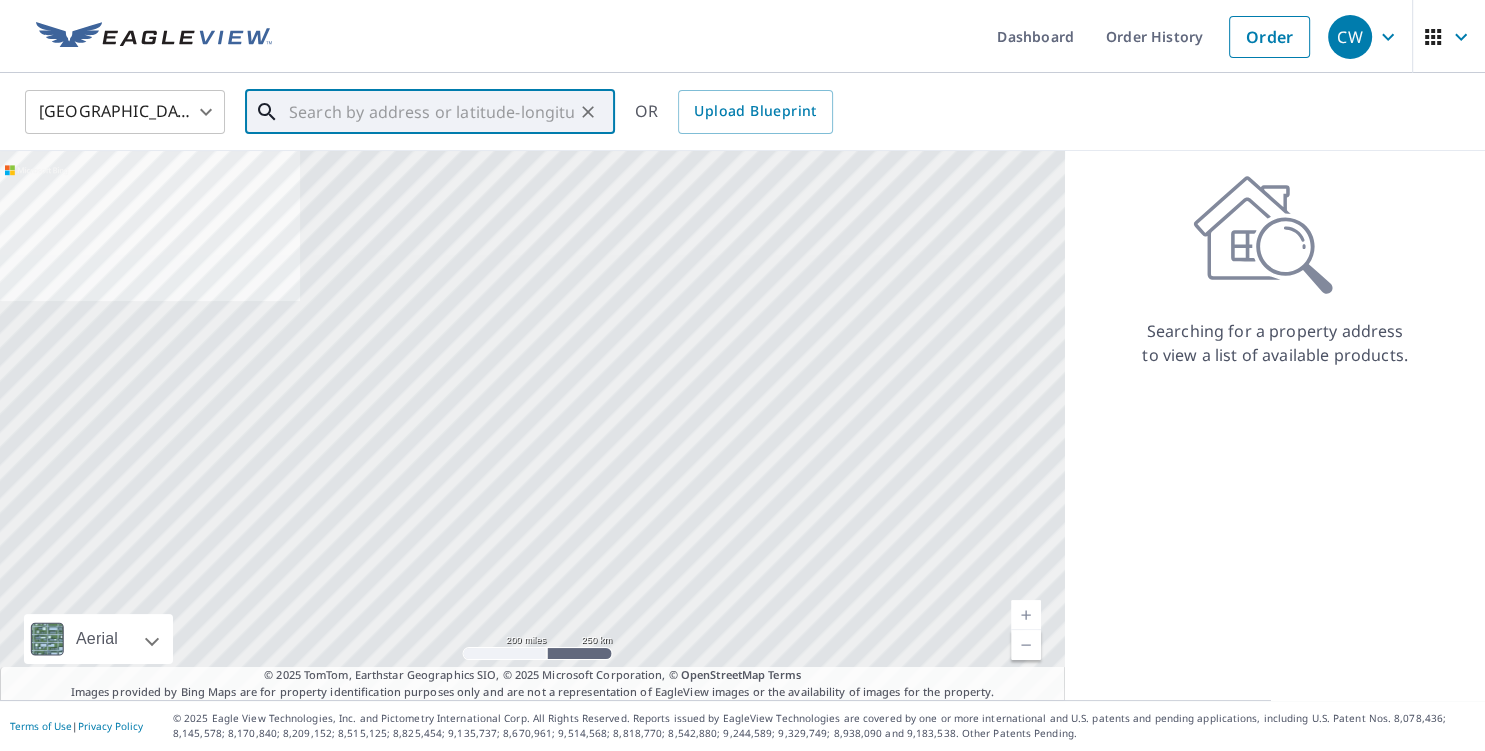 click at bounding box center [431, 112] 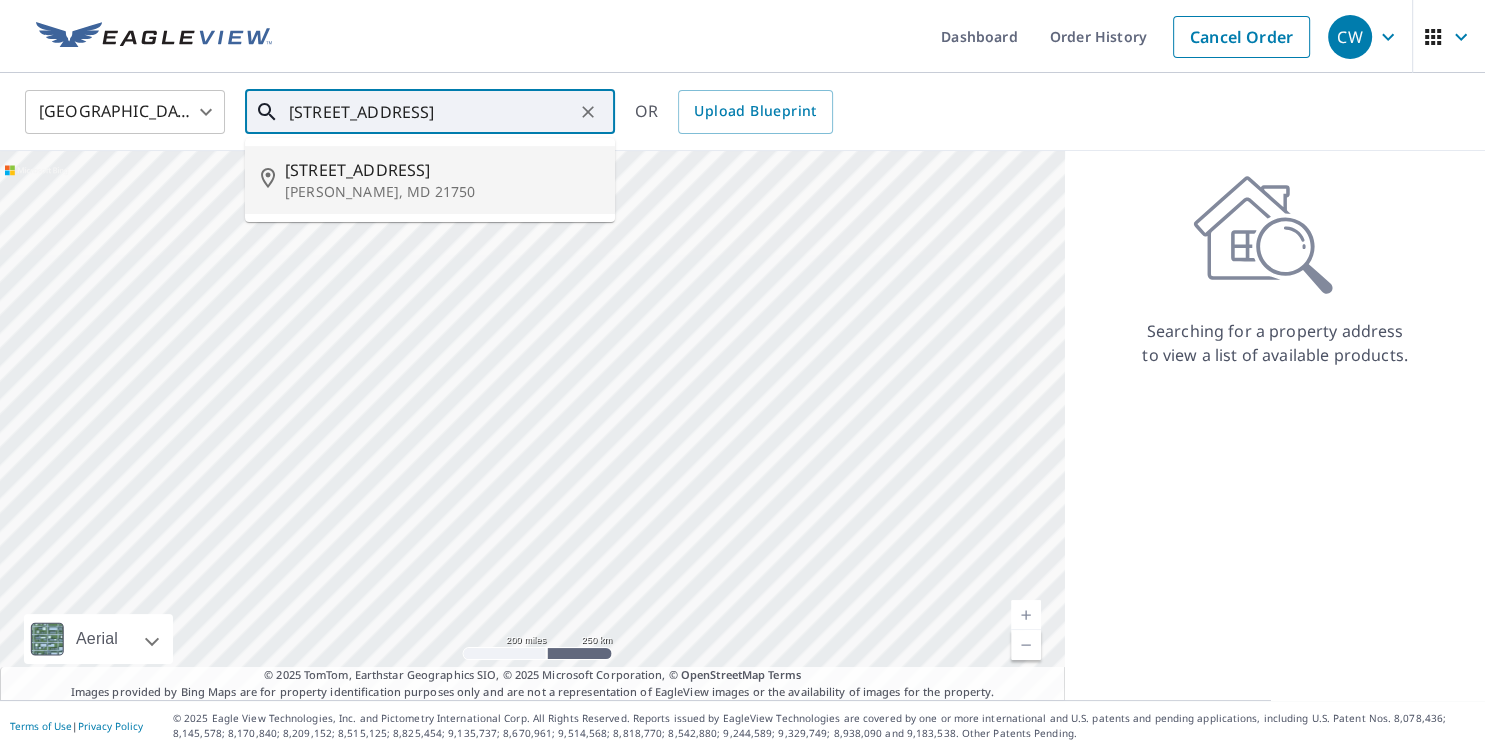 click on "Hancock, MD 21750" at bounding box center [442, 192] 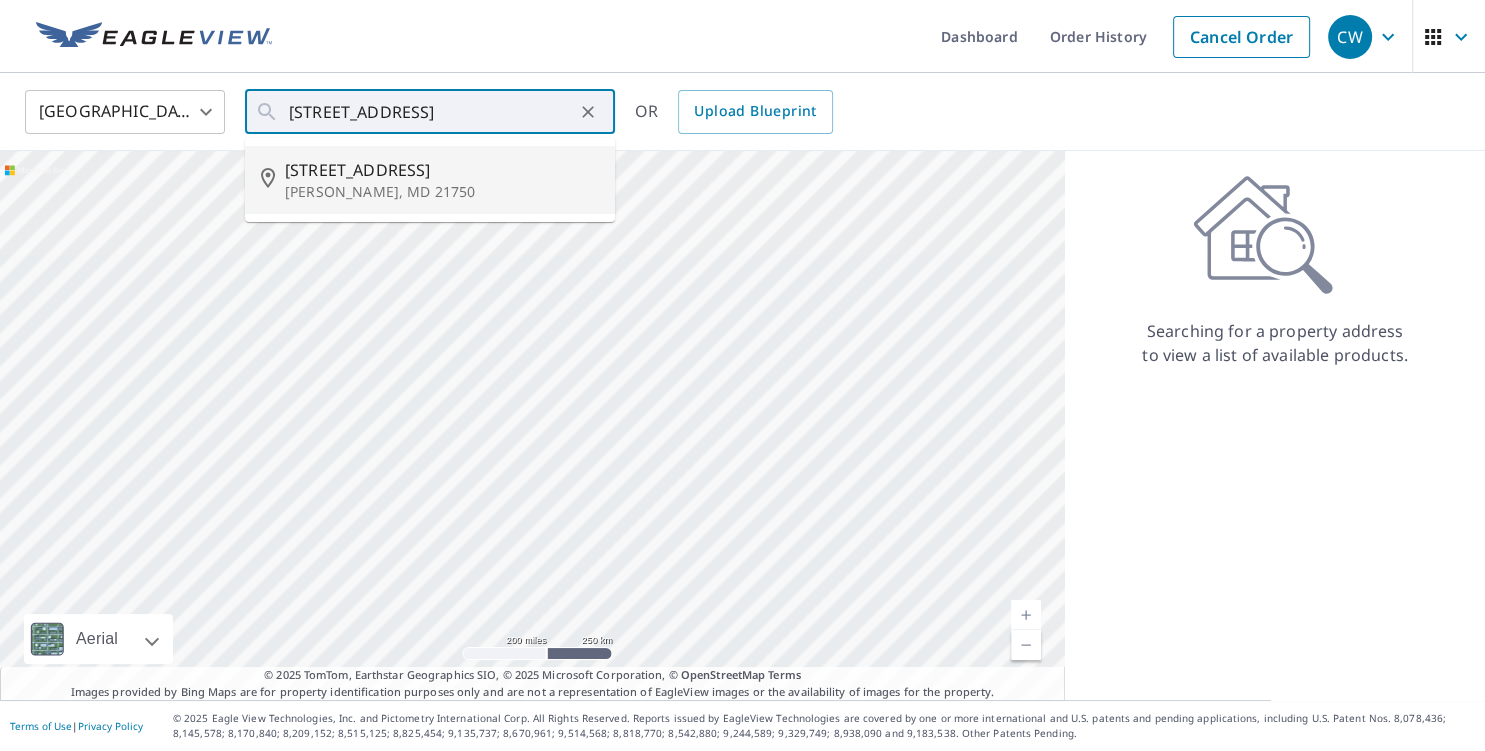 type on "184 E Main St Hancock, MD 21750" 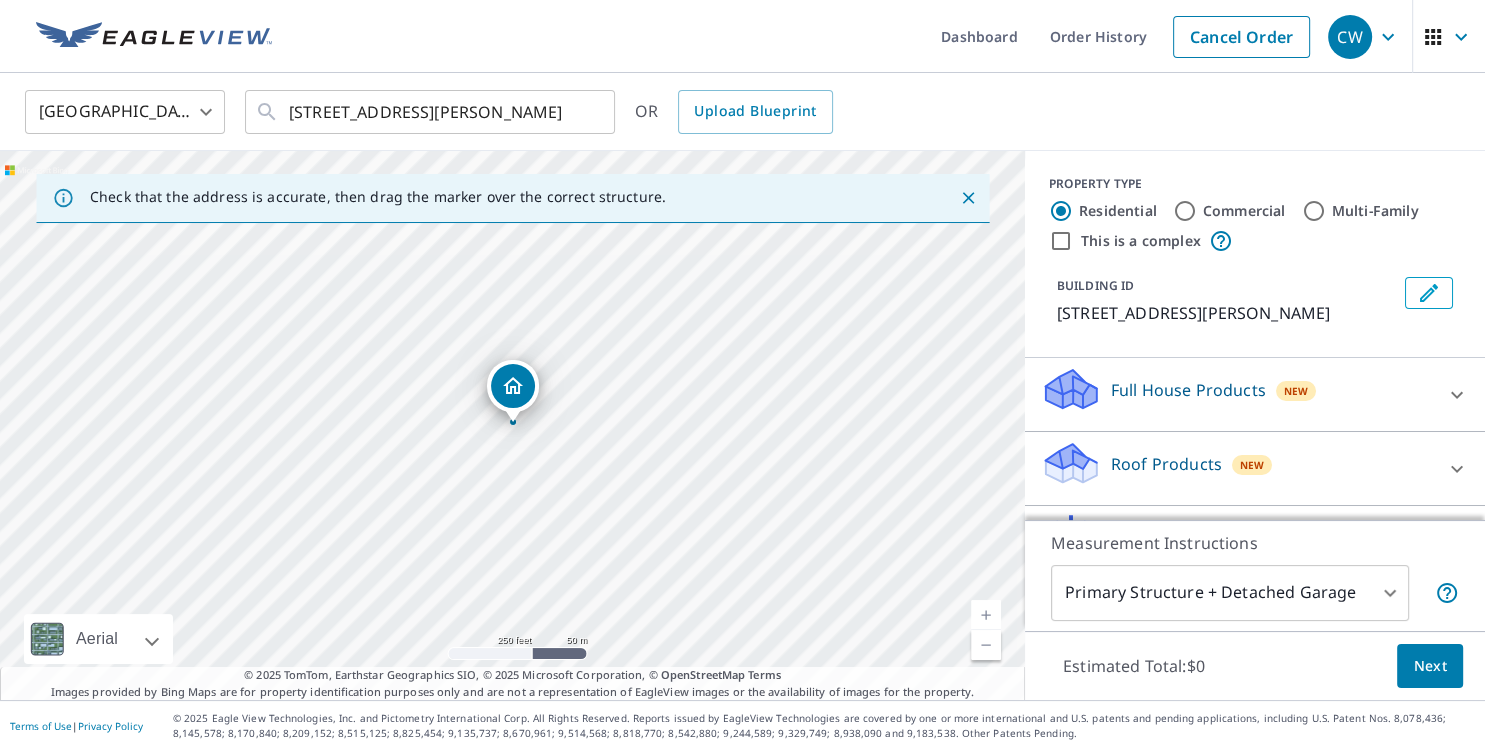 click at bounding box center [986, 615] 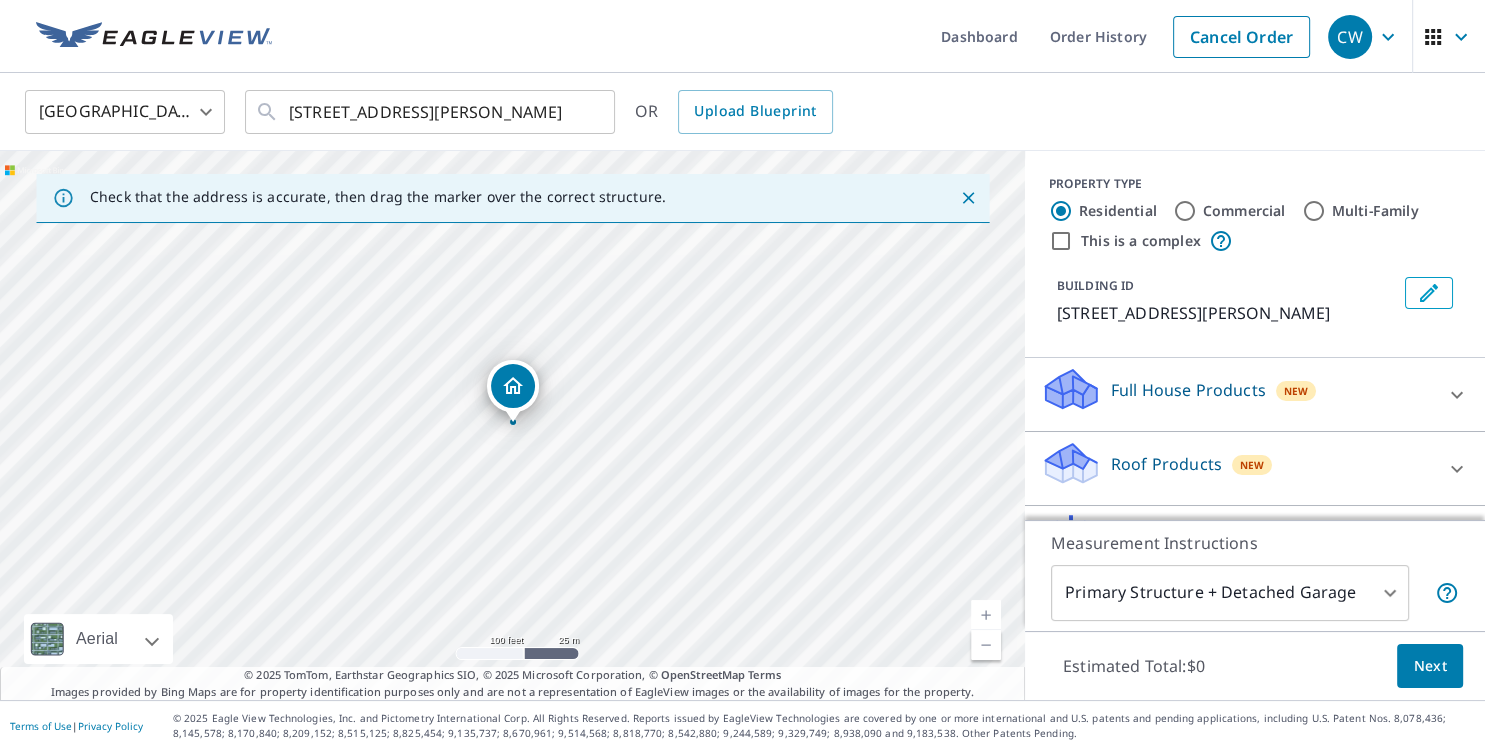 click at bounding box center (986, 615) 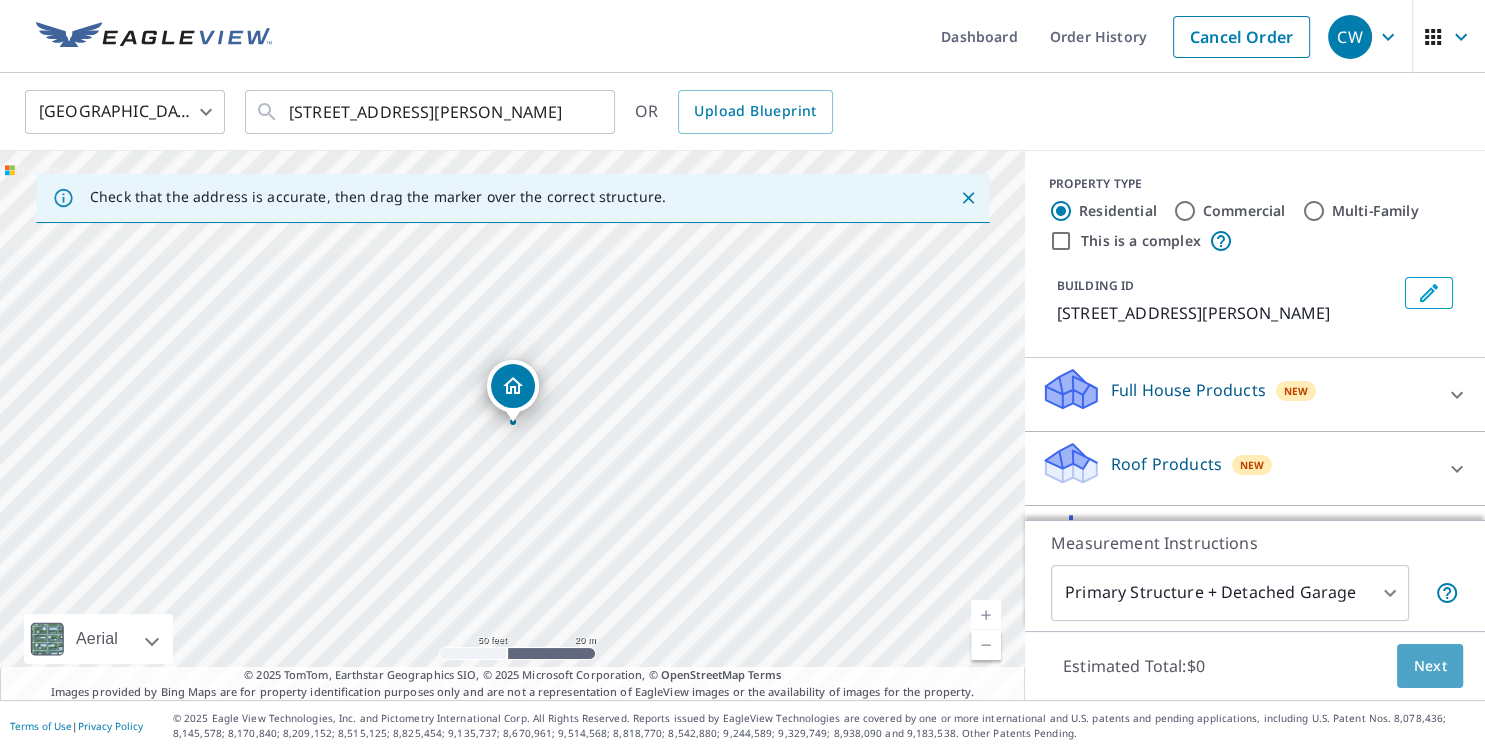 click on "Next" at bounding box center [1430, 666] 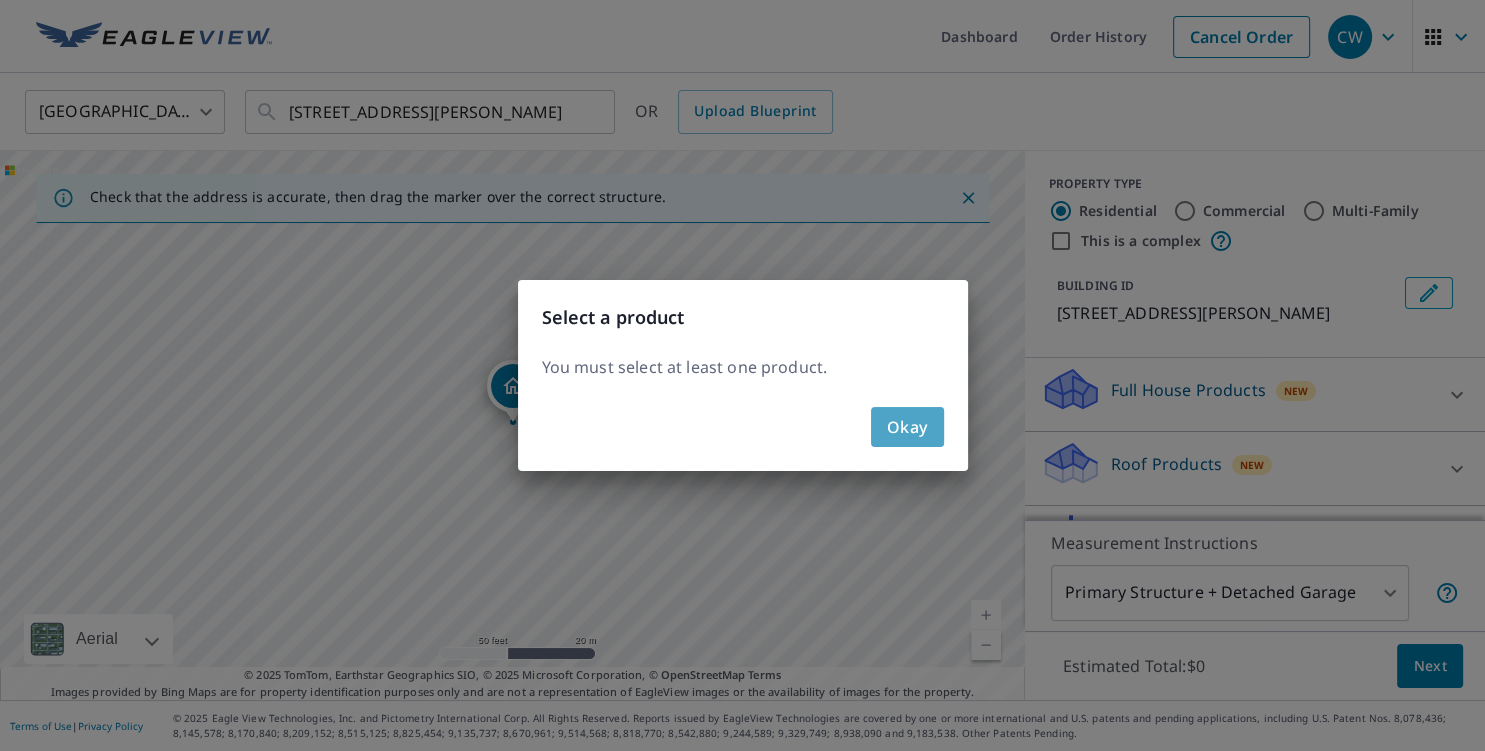 click on "Okay" at bounding box center (907, 427) 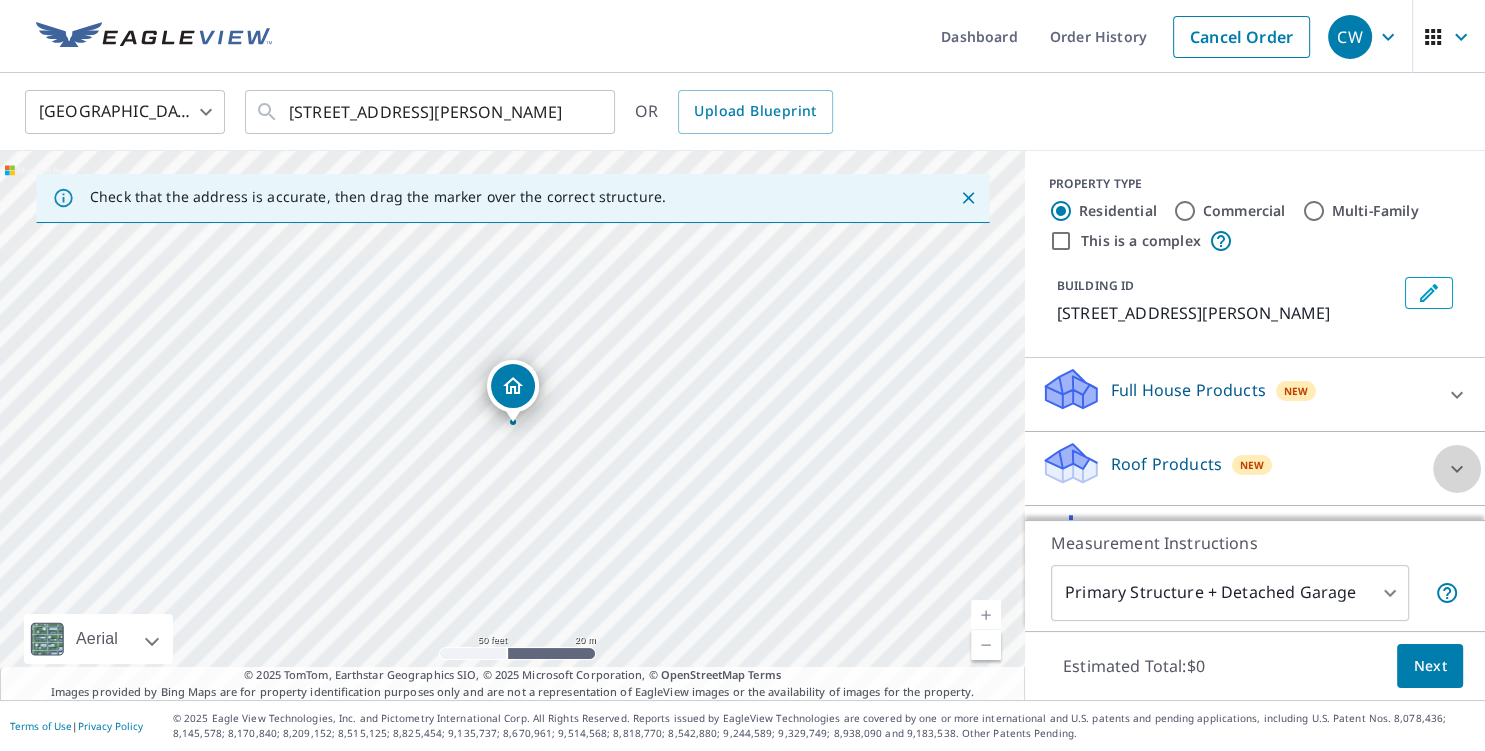 click 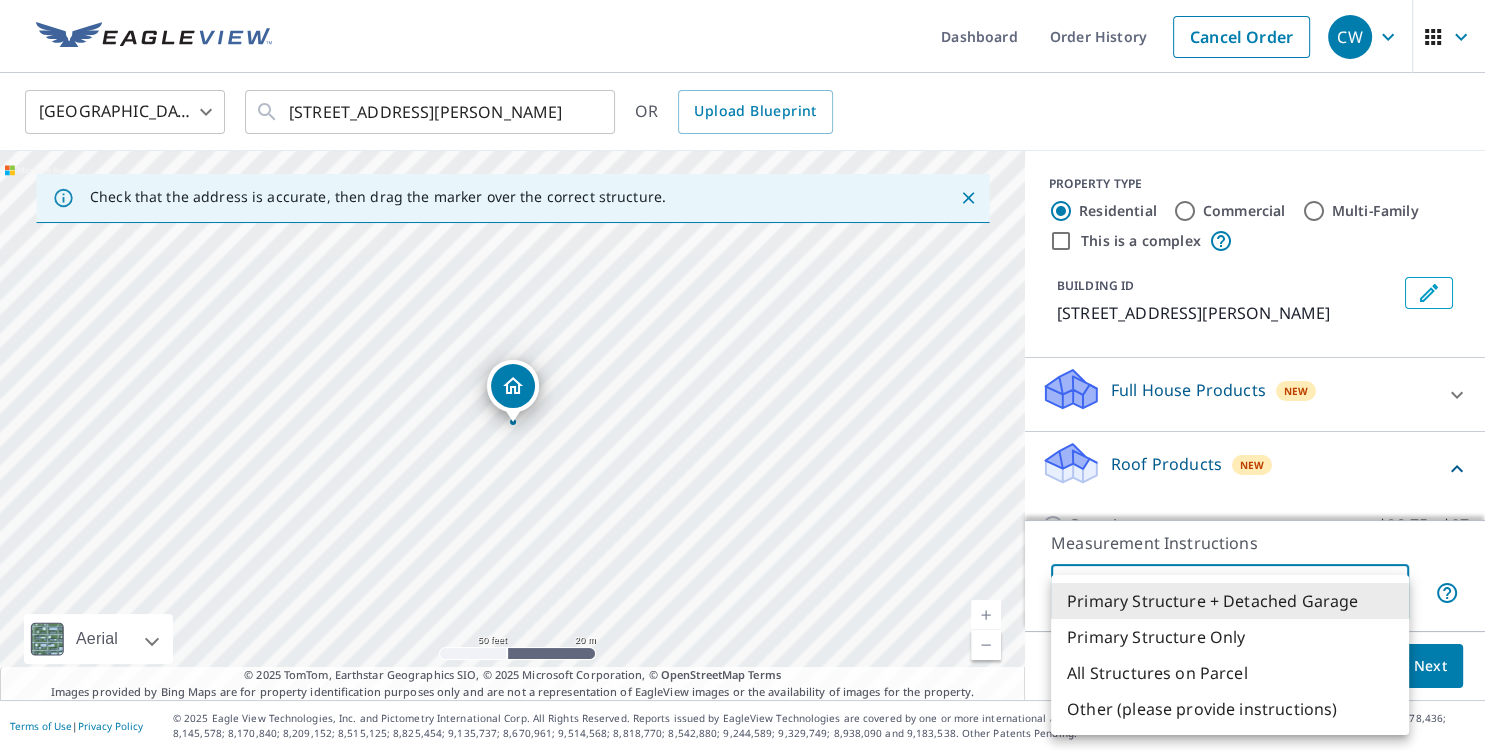 click on "CW CW
Dashboard Order History Cancel Order CW United States US ​ 184 E Main St Hancock, MD 21750 ​ OR Upload Blueprint Check that the address is accurate, then drag the marker over the correct structure. 184 E Main St Hancock, MD 21750 Aerial Road A standard road map Aerial A detailed look from above Labels Labels 50 feet 20 m © 2025 TomTom, © Vexcel Imaging, © 2025 Microsoft Corporation,  © OpenStreetMap Terms © 2025 TomTom, Earthstar Geographics SIO, © 2025 Microsoft Corporation, ©   OpenStreetMap   Terms Images provided by Bing Maps are for property identification purposes only and are not a representation of EagleView images or the availability of images for the property. PROPERTY TYPE Residential Commercial Multi-Family This is a complex BUILDING ID 184 E Main St, Hancock, MD, 21750 Full House Products New Full House™ $105 Roof Products New Premium $32.75 - $87 QuickSquares™ $18 Gutter $13.75 Bid Perfect™ $18 Solar Products New Inform Essentials+ $63.25 Walls Products New $78 Walls" at bounding box center [742, 375] 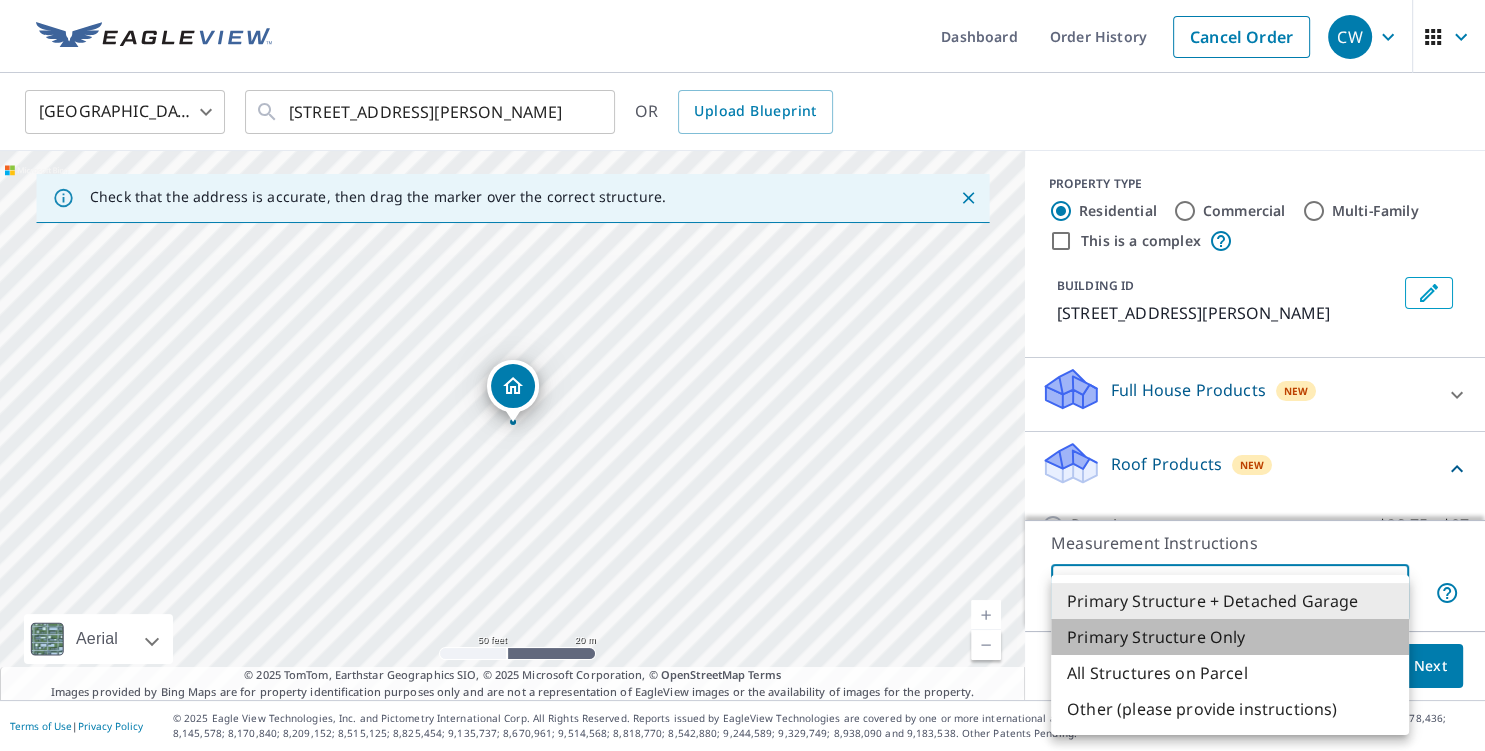 click on "Primary Structure Only" at bounding box center (1230, 637) 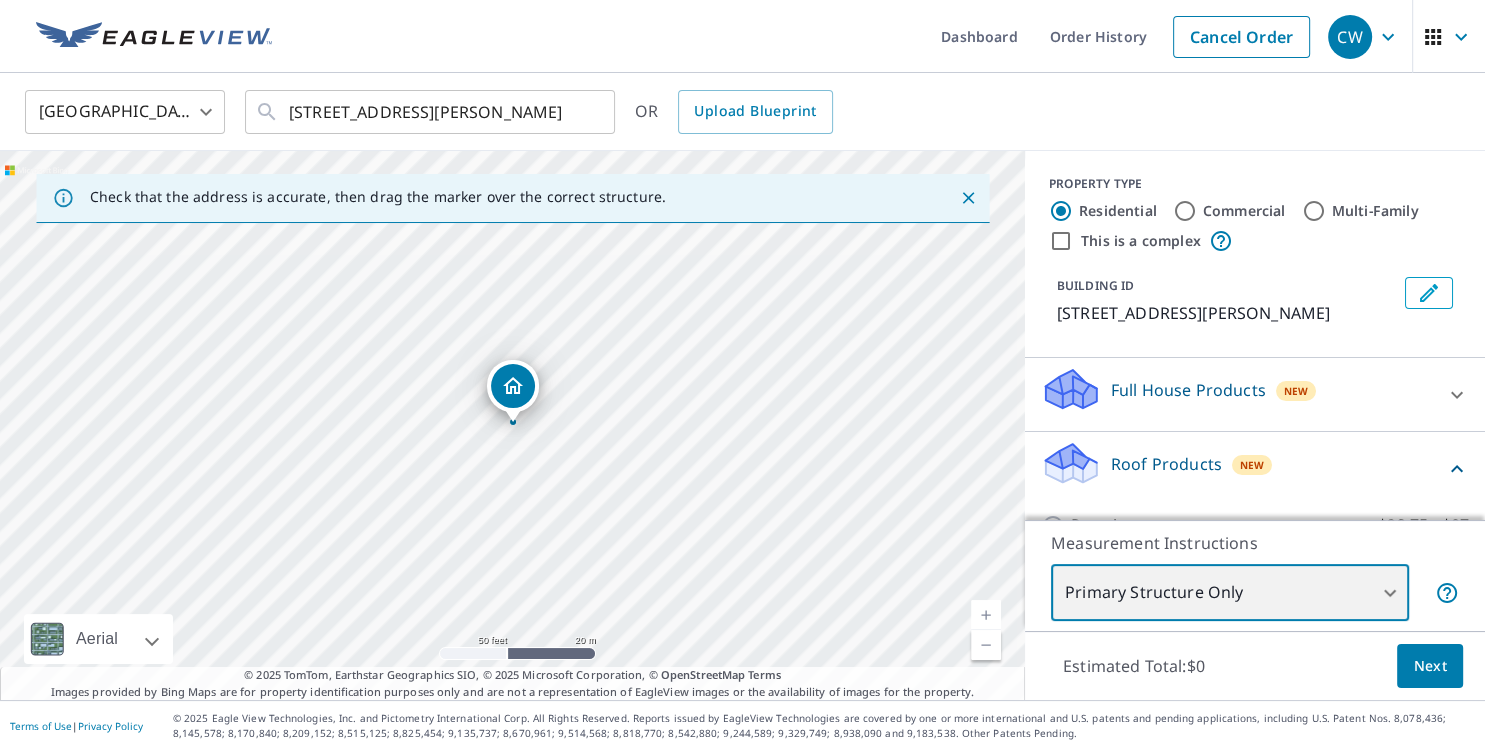 type on "2" 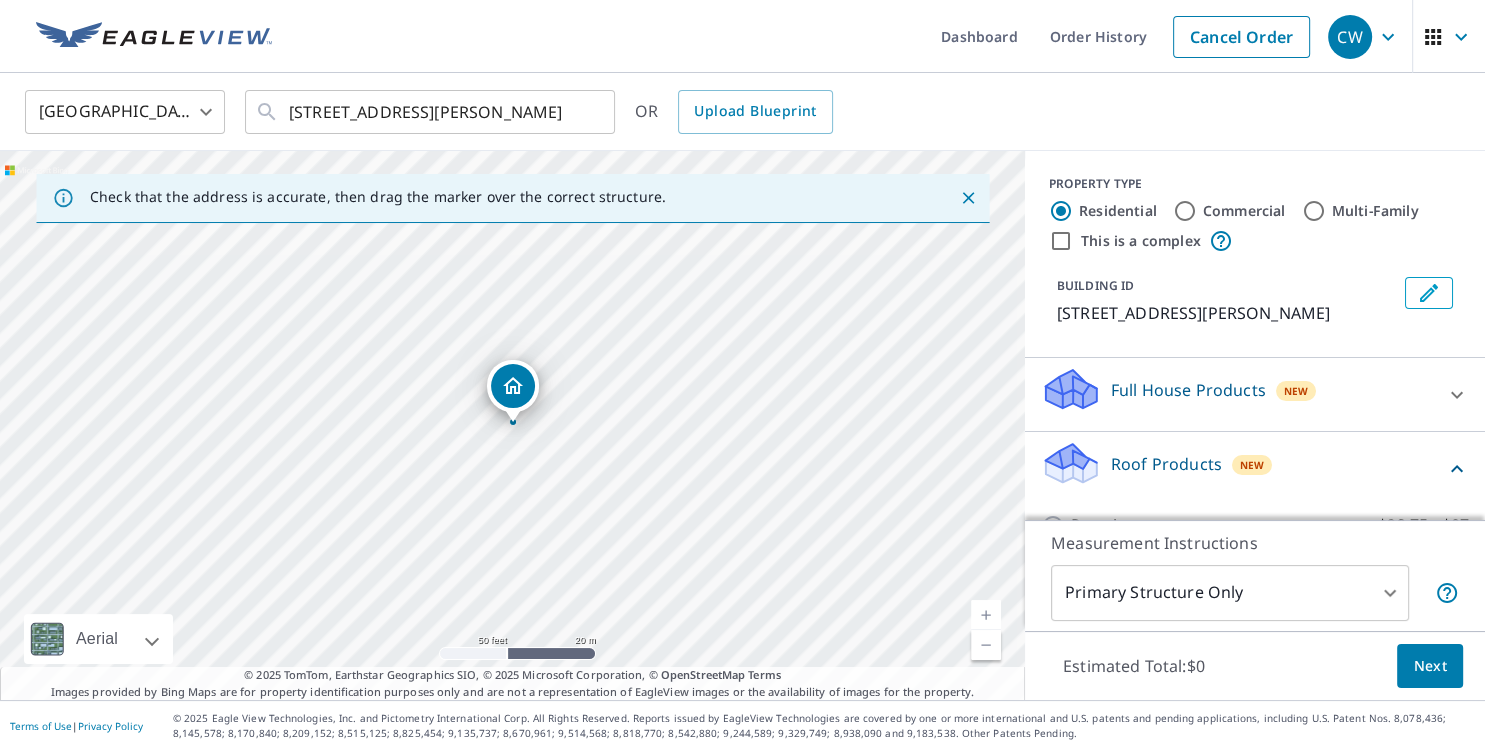 click on "Roof Products" at bounding box center [1166, 464] 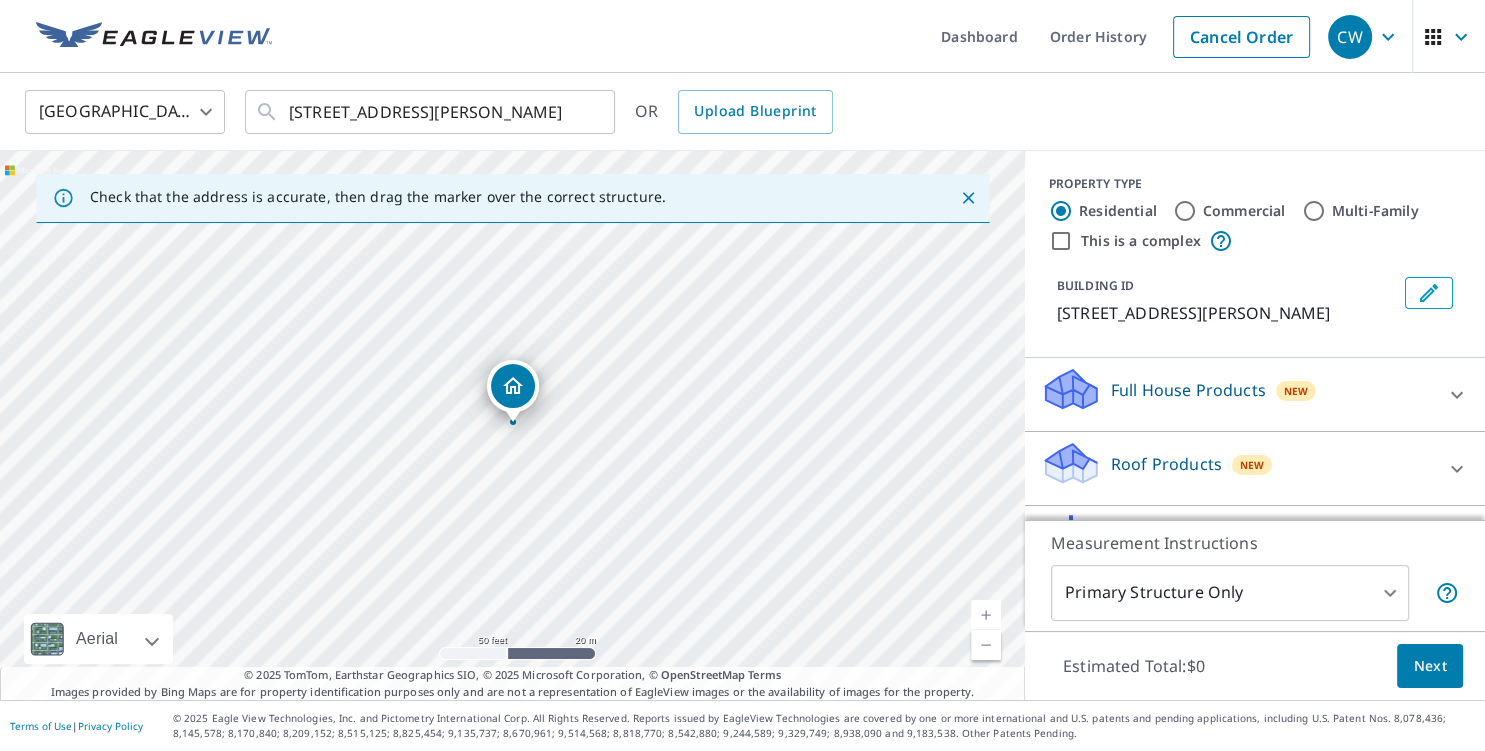 click on "Roof Products" at bounding box center [1166, 464] 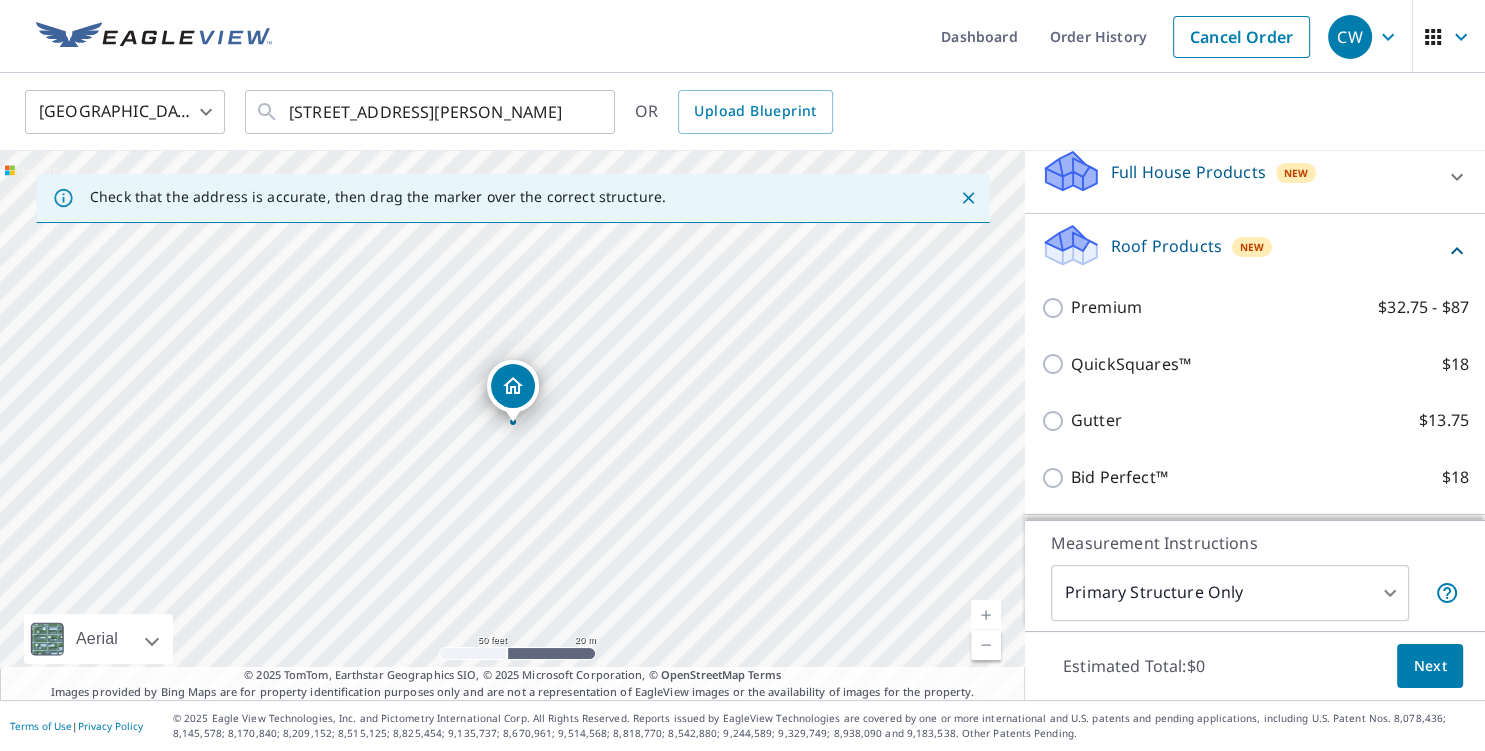 scroll, scrollTop: 232, scrollLeft: 0, axis: vertical 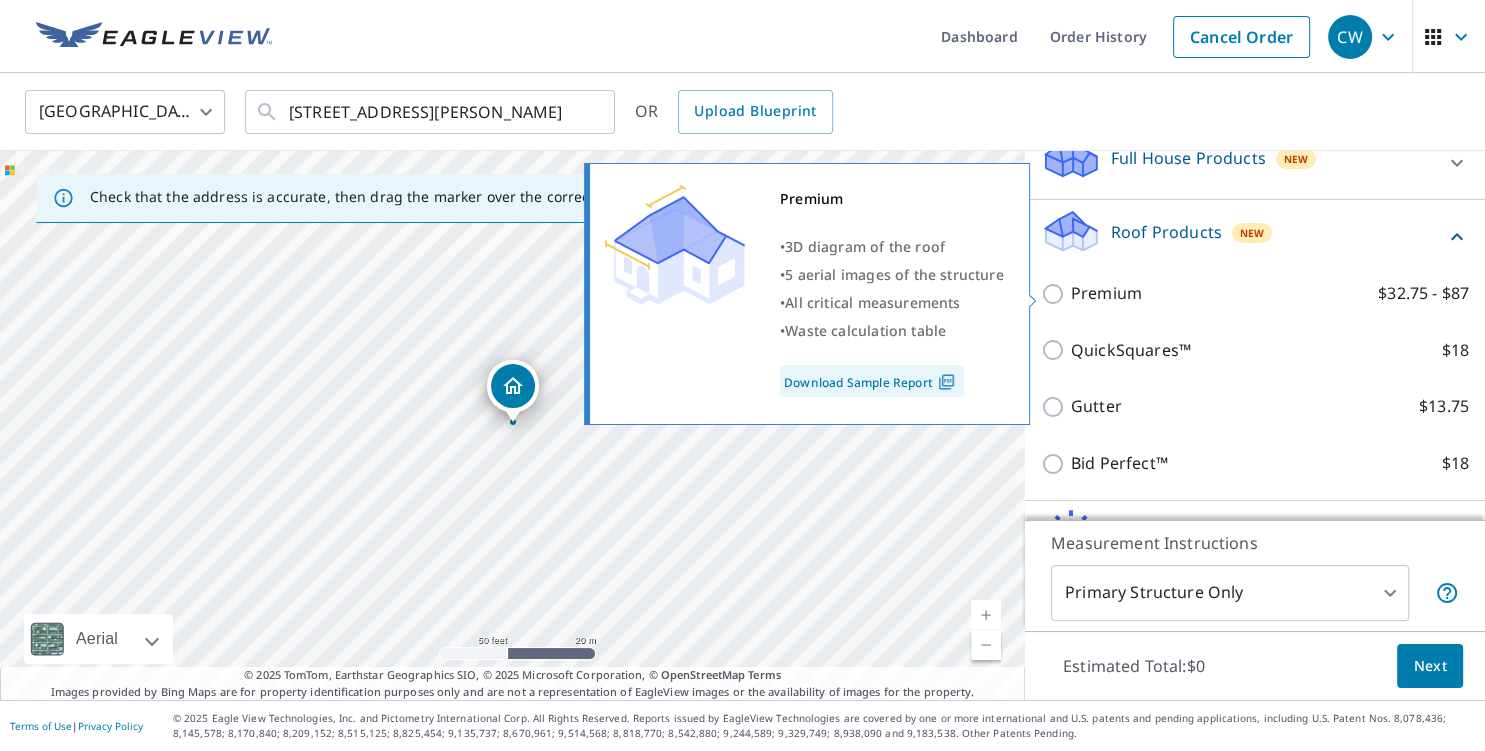 click on "Premium $32.75 - $87" at bounding box center [1056, 294] 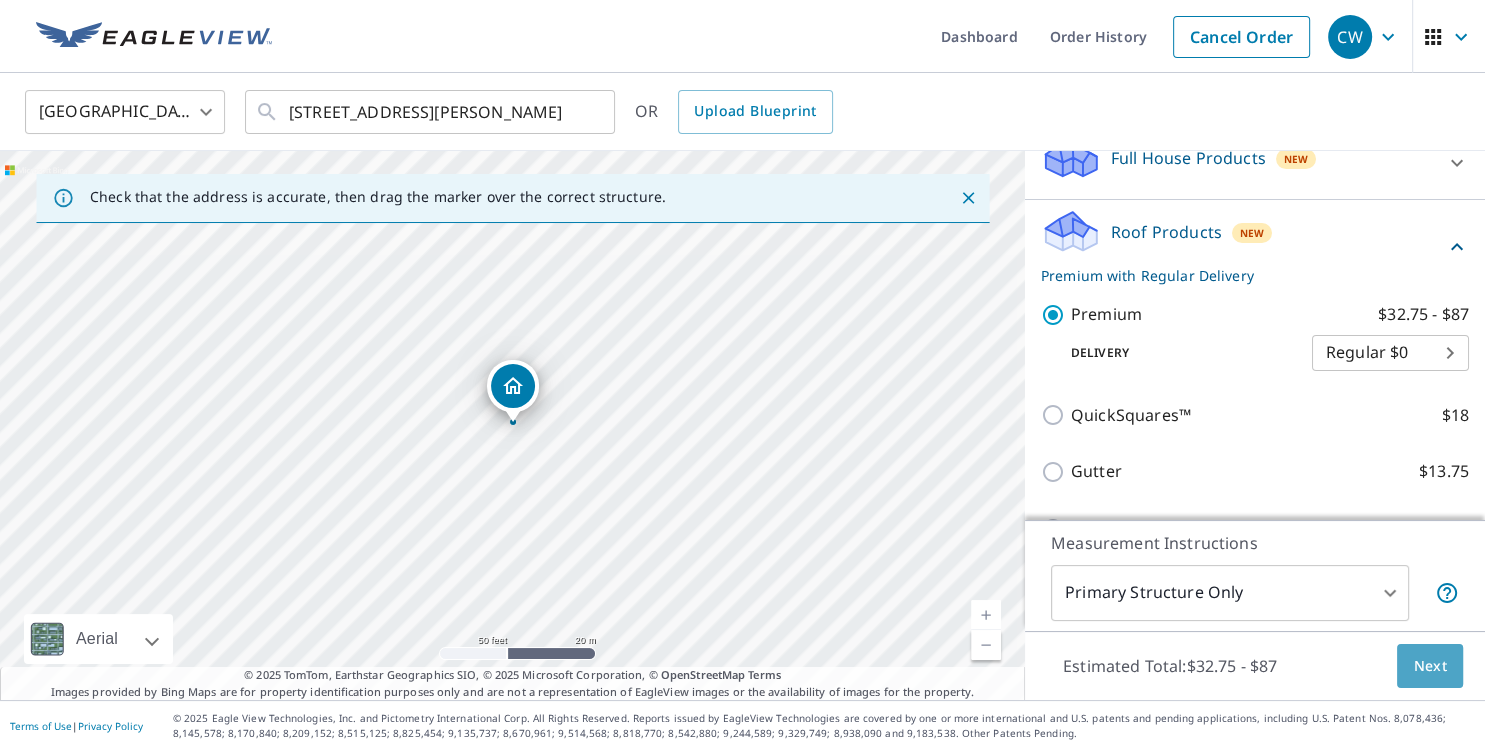 click on "Next" at bounding box center [1430, 666] 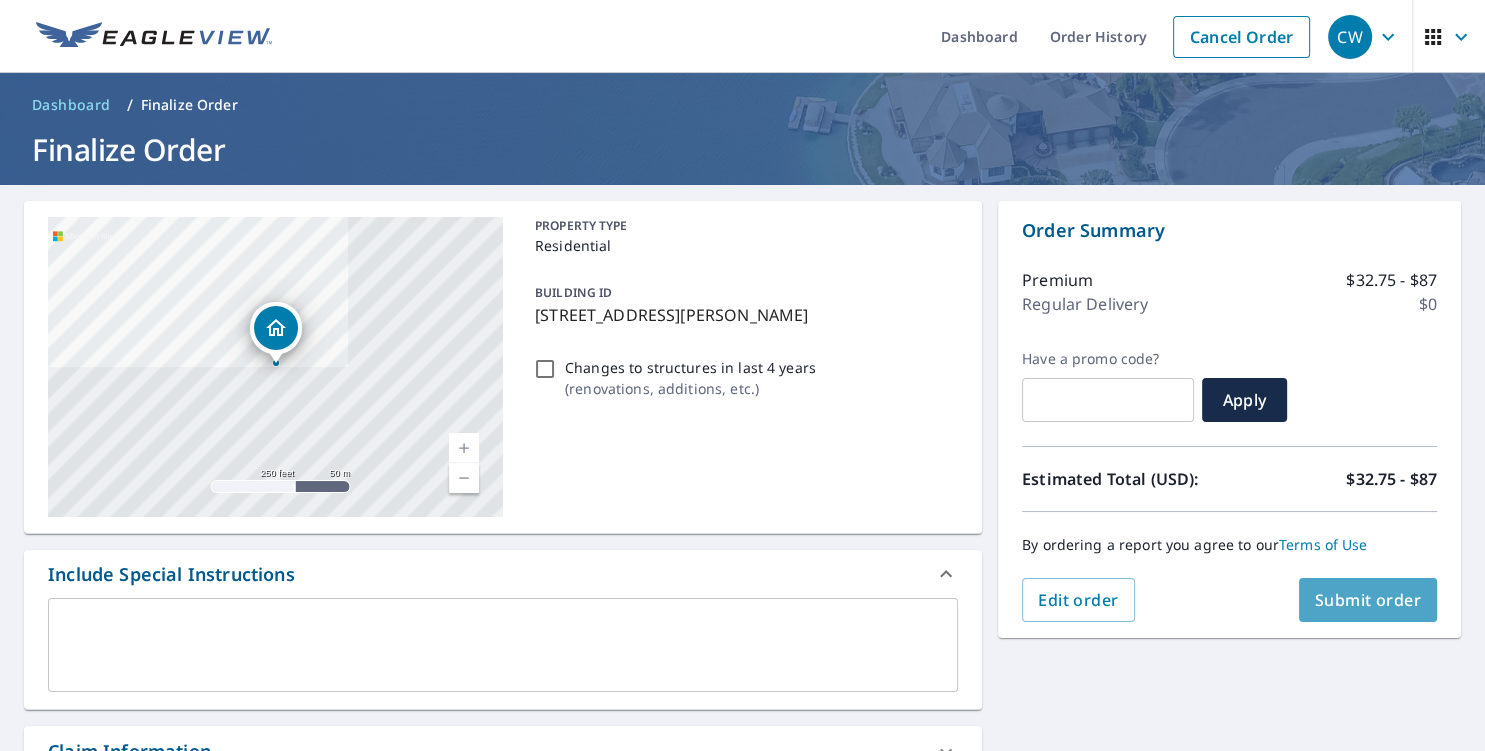 click on "Submit order" at bounding box center (1368, 600) 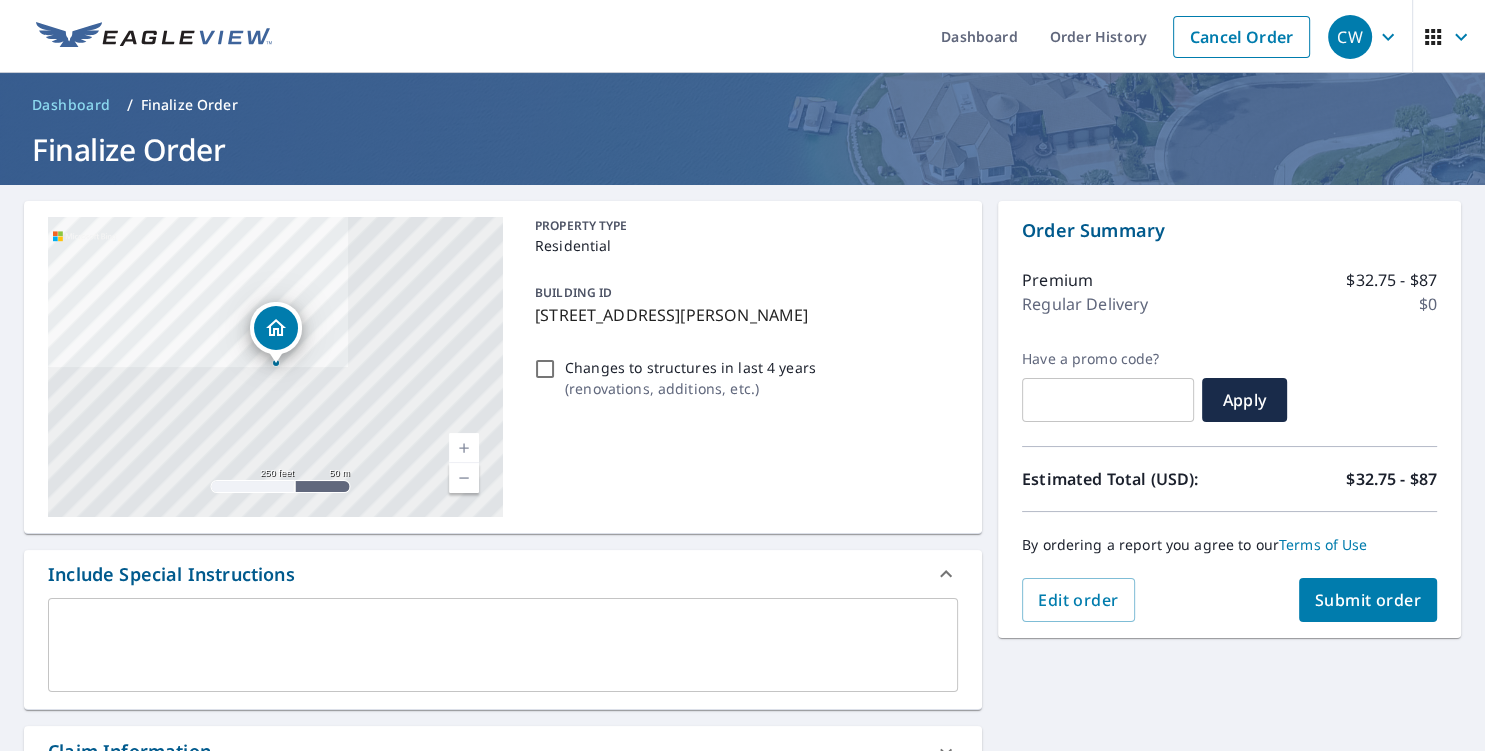 type 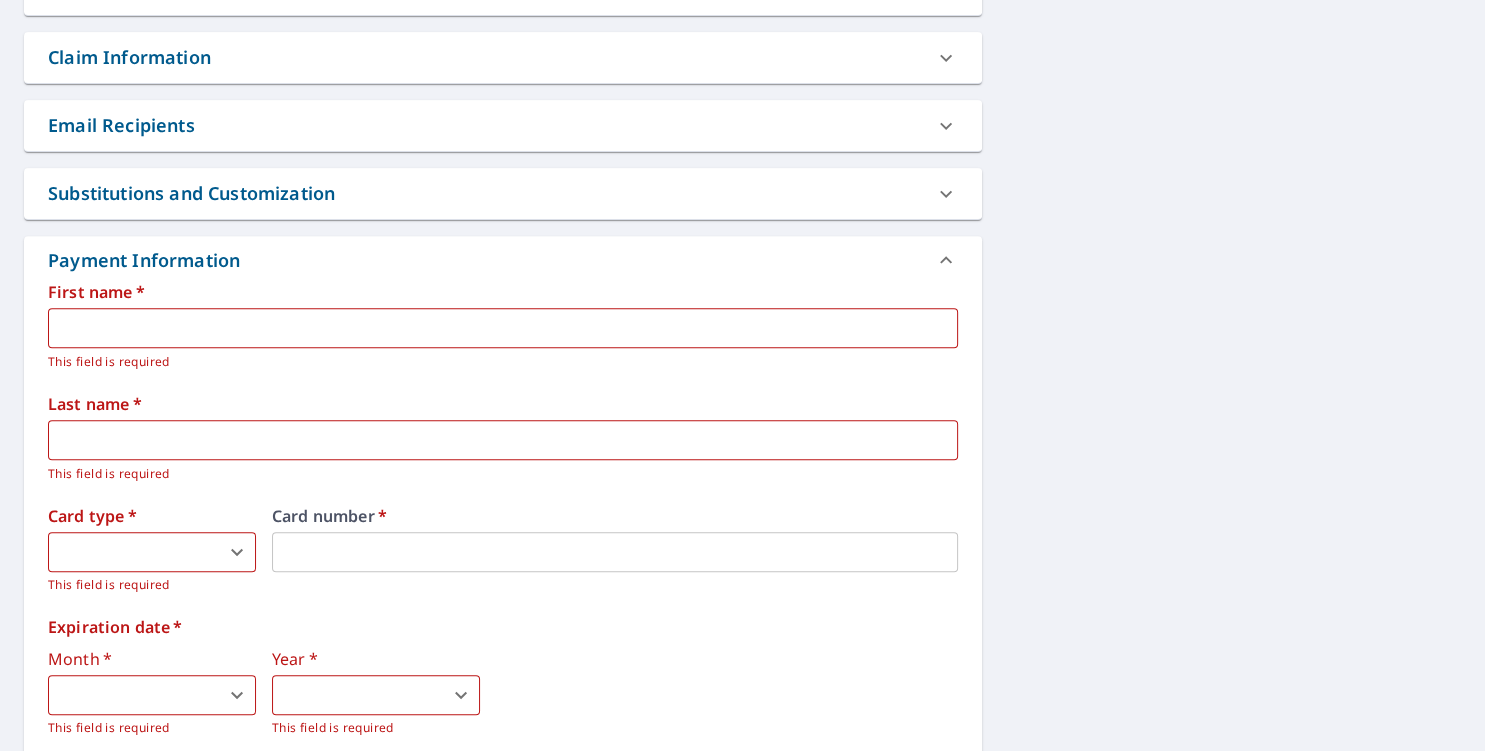 scroll, scrollTop: 778, scrollLeft: 0, axis: vertical 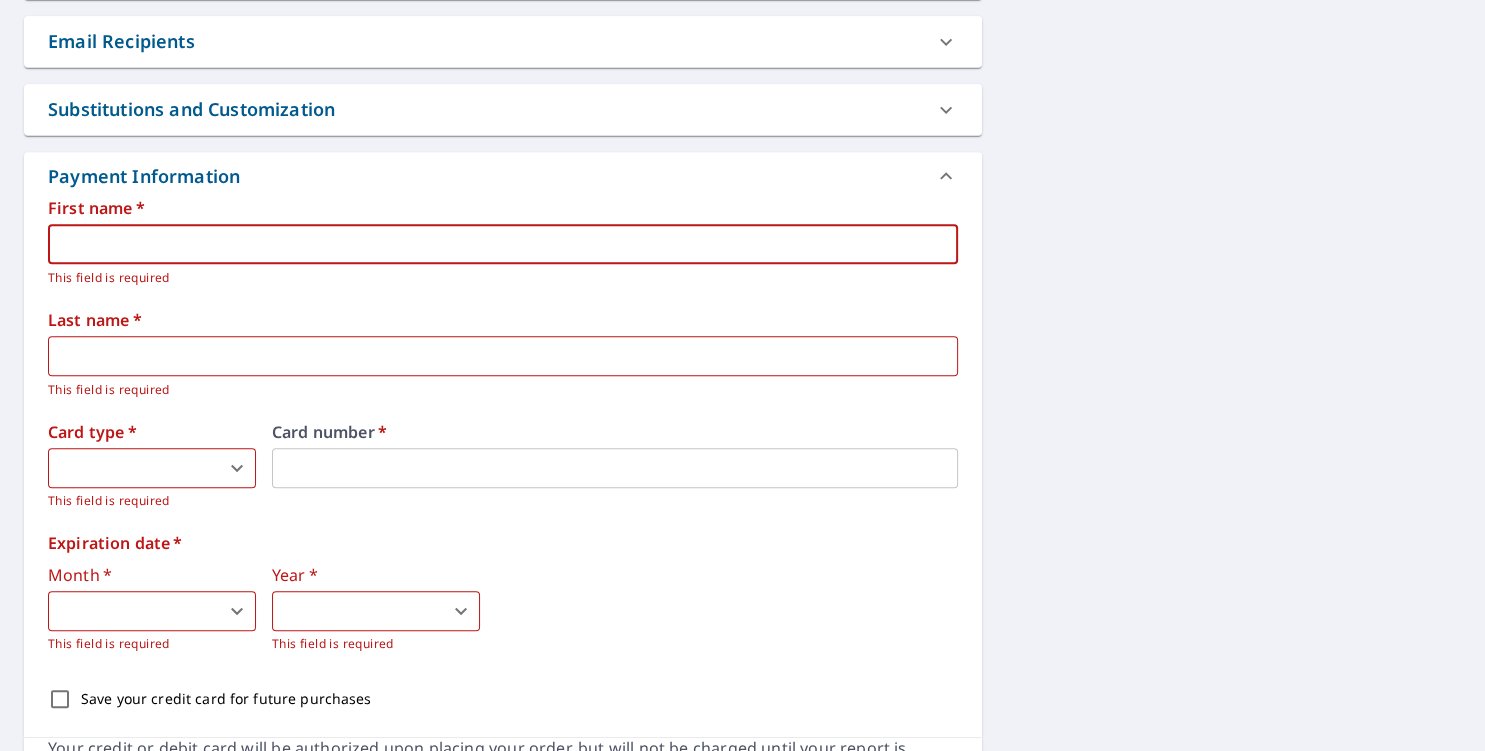 click at bounding box center (503, 244) 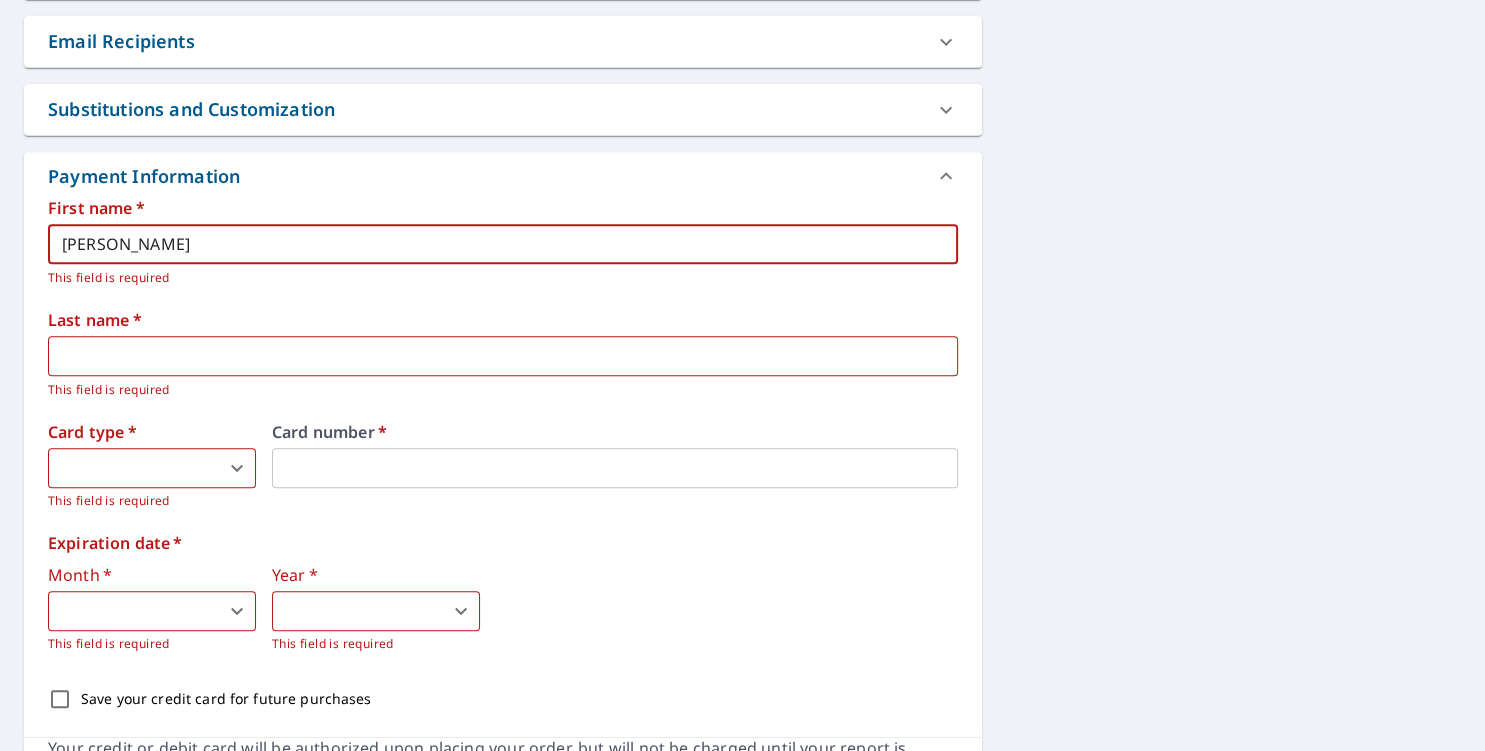 type on "Christopher" 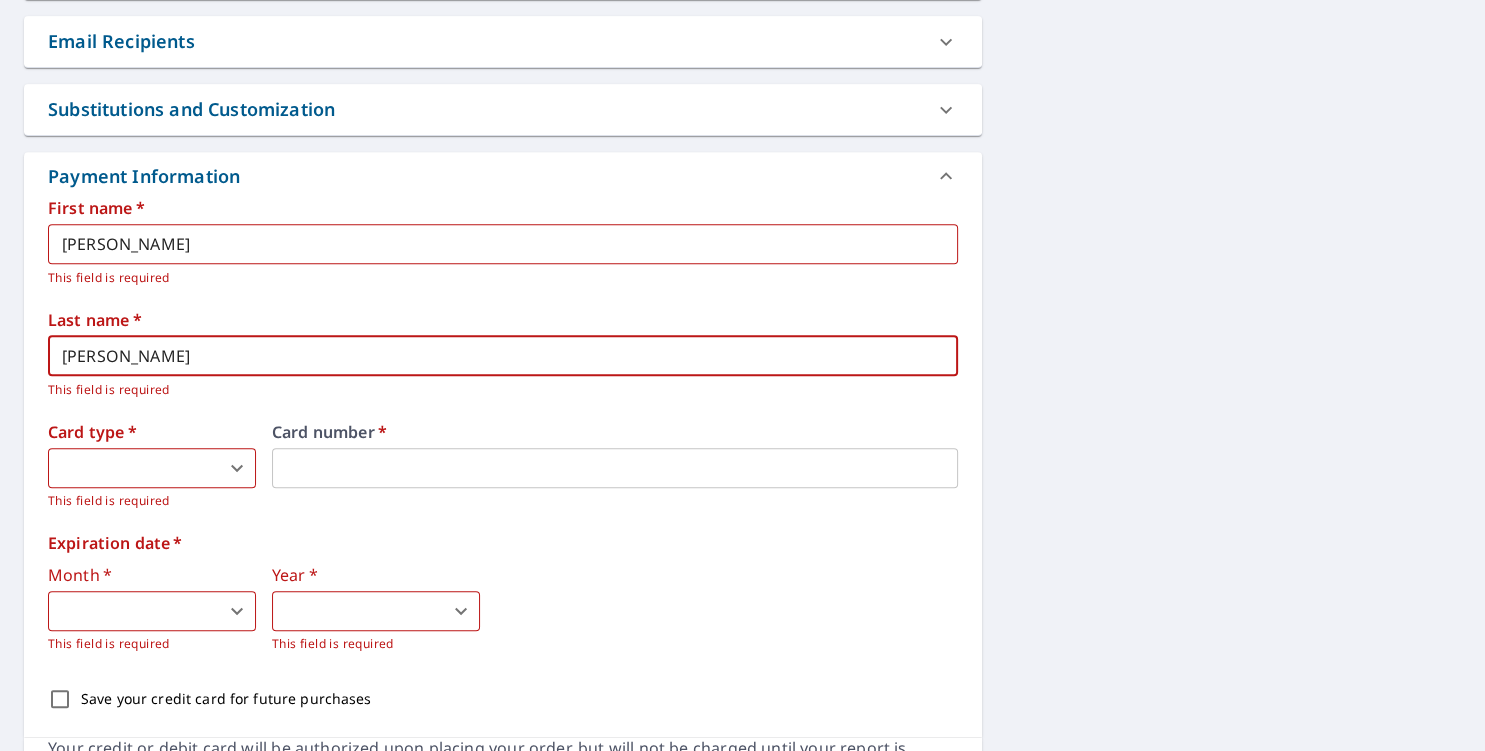 type on "Wolfe" 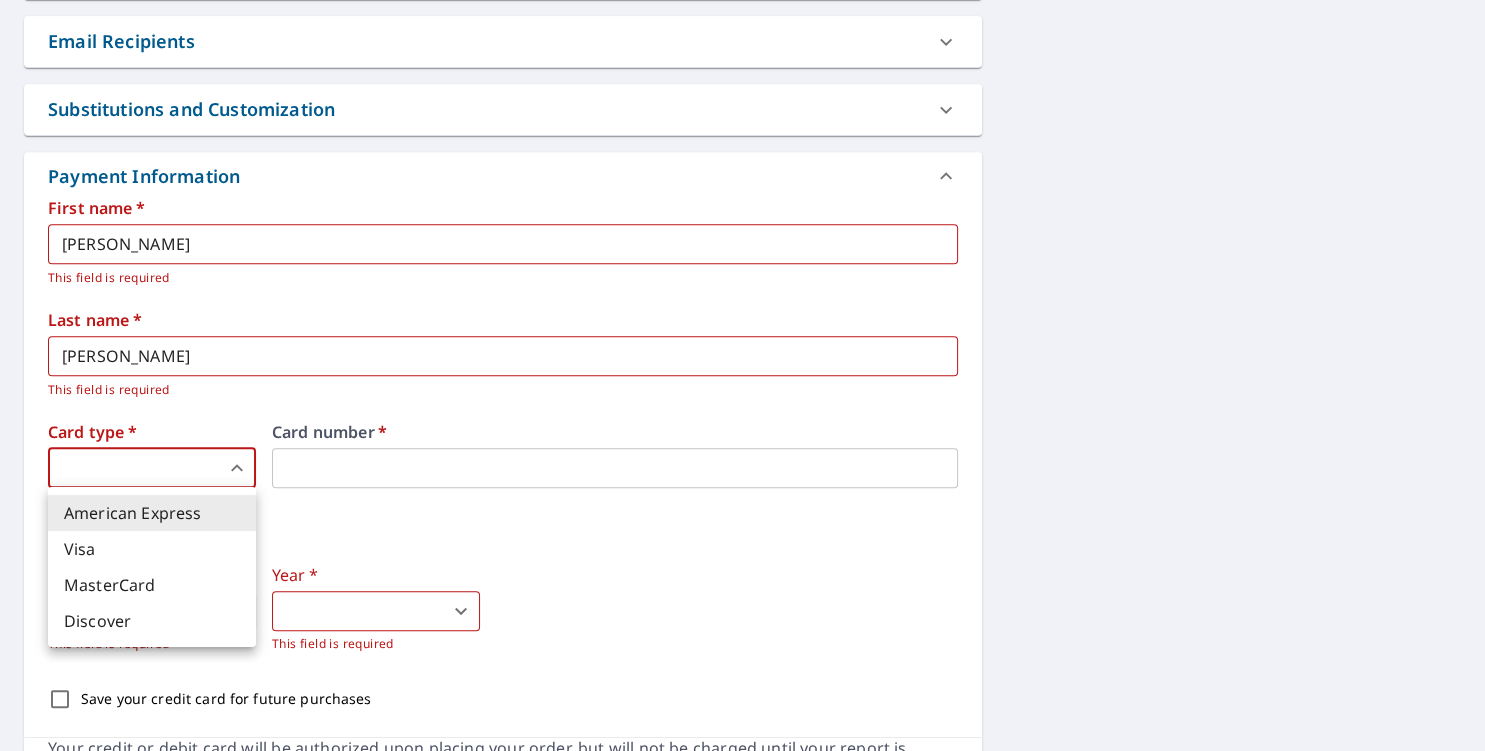 click on "CW CW
Dashboard Order History Cancel Order CW Dashboard / Finalize Order Finalize Order 184 E Main St Hancock, MD 21750 Aerial Road A standard road map Aerial A detailed look from above Labels Labels 250 feet 50 m © 2025 TomTom, © Vexcel Imaging, © 2025 Microsoft Corporation,  © OpenStreetMap Terms PROPERTY TYPE Residential BUILDING ID 184 E Main St, Hancock, MD, 21750 Changes to structures in last 4 years ( renovations, additions, etc. ) Include Special Instructions x ​ Claim Information Claim number ​ Claim information ​ PO number ​ Date of loss ​ Cat ID ​ Email Recipients Your reports will be sent to  mountaincontractingllc@yahoo.com.  Edit Contact Information. Send a copy of the report to: ​ Substitutions and Customization Roof measurement report substitutions If a Premium Report is unavailable send me an Extended Coverage 3D Report: Yes No Ask If an Extended Coverage 3D Report is unavailable send me an Extended Coverage 2D Report: Yes No Ask Yes No Ask Additional Report Formats *" at bounding box center [742, 375] 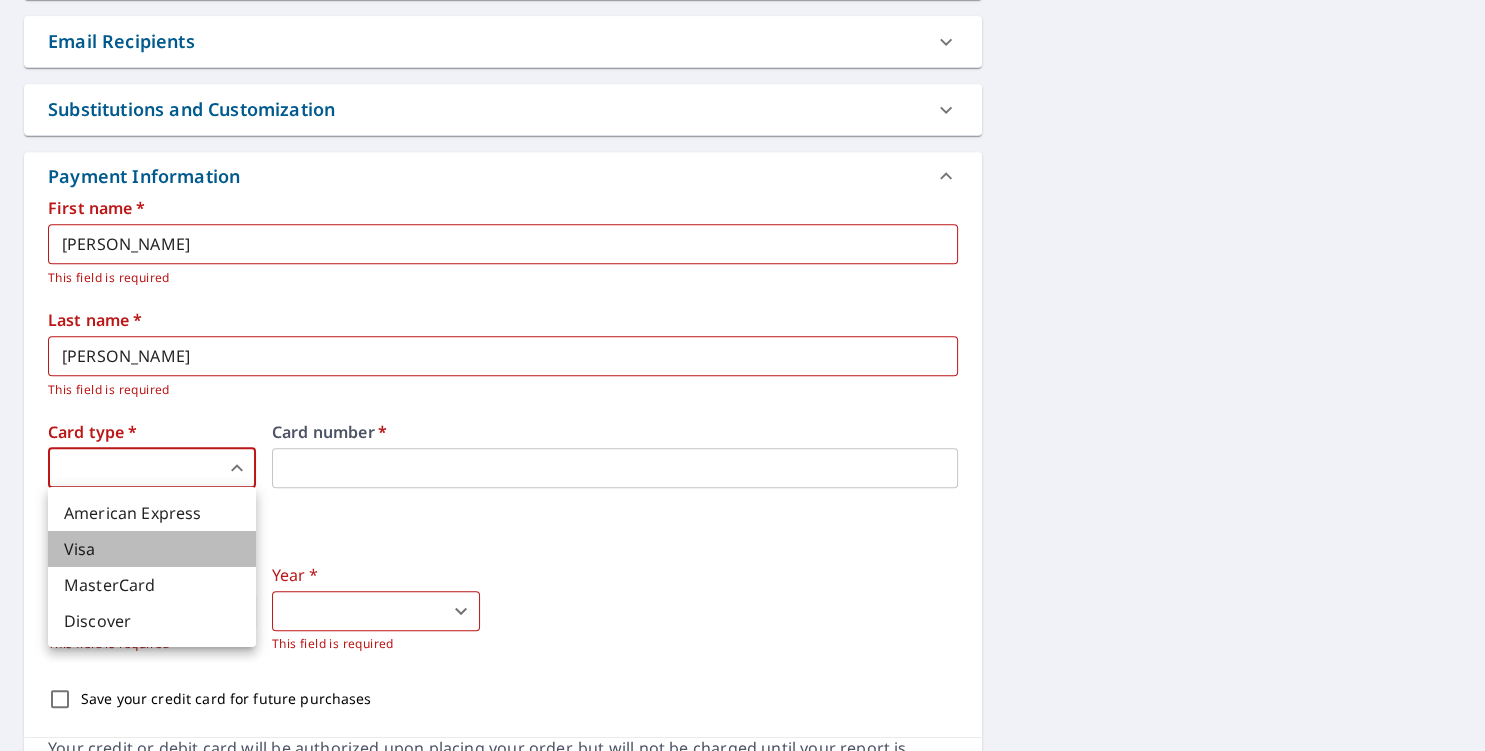 click on "Visa" at bounding box center [152, 549] 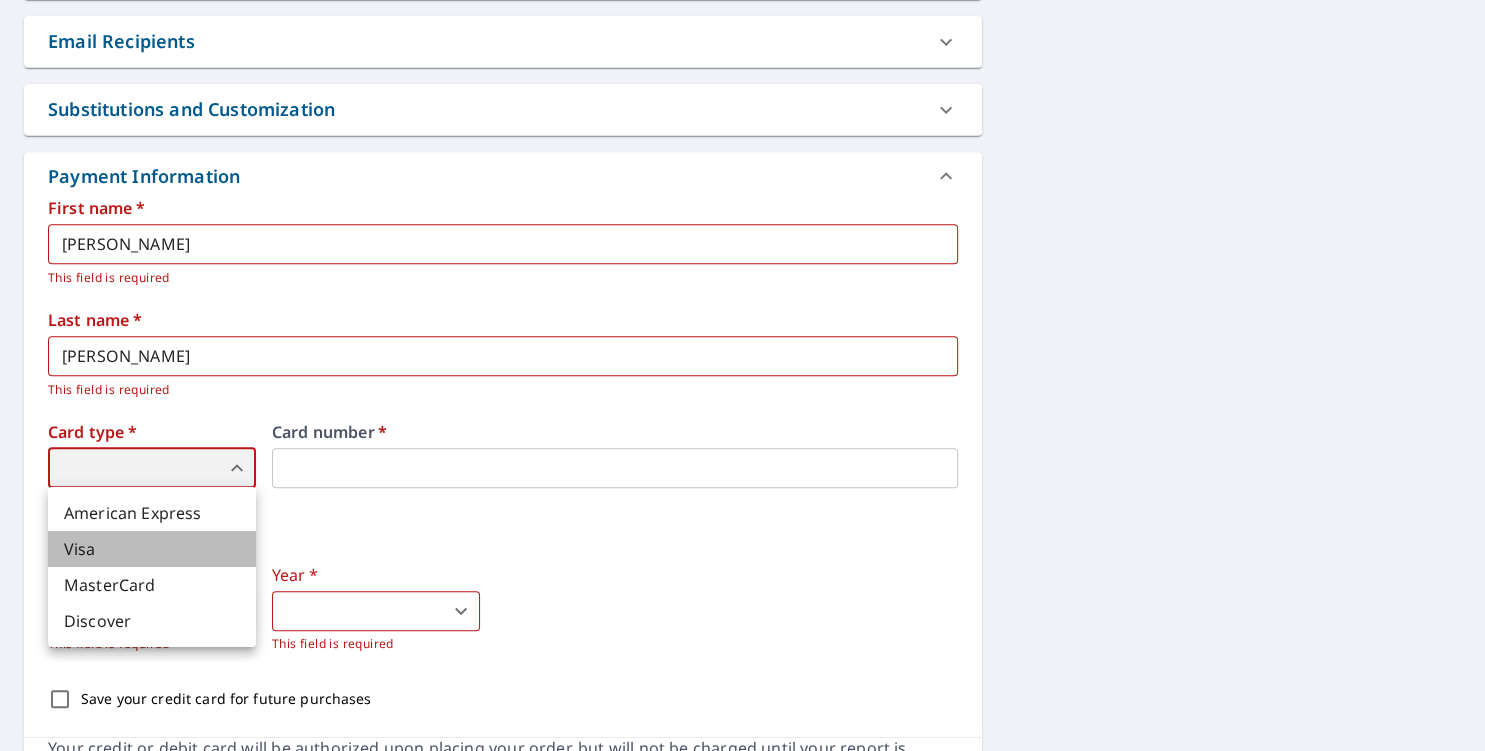 type on "2" 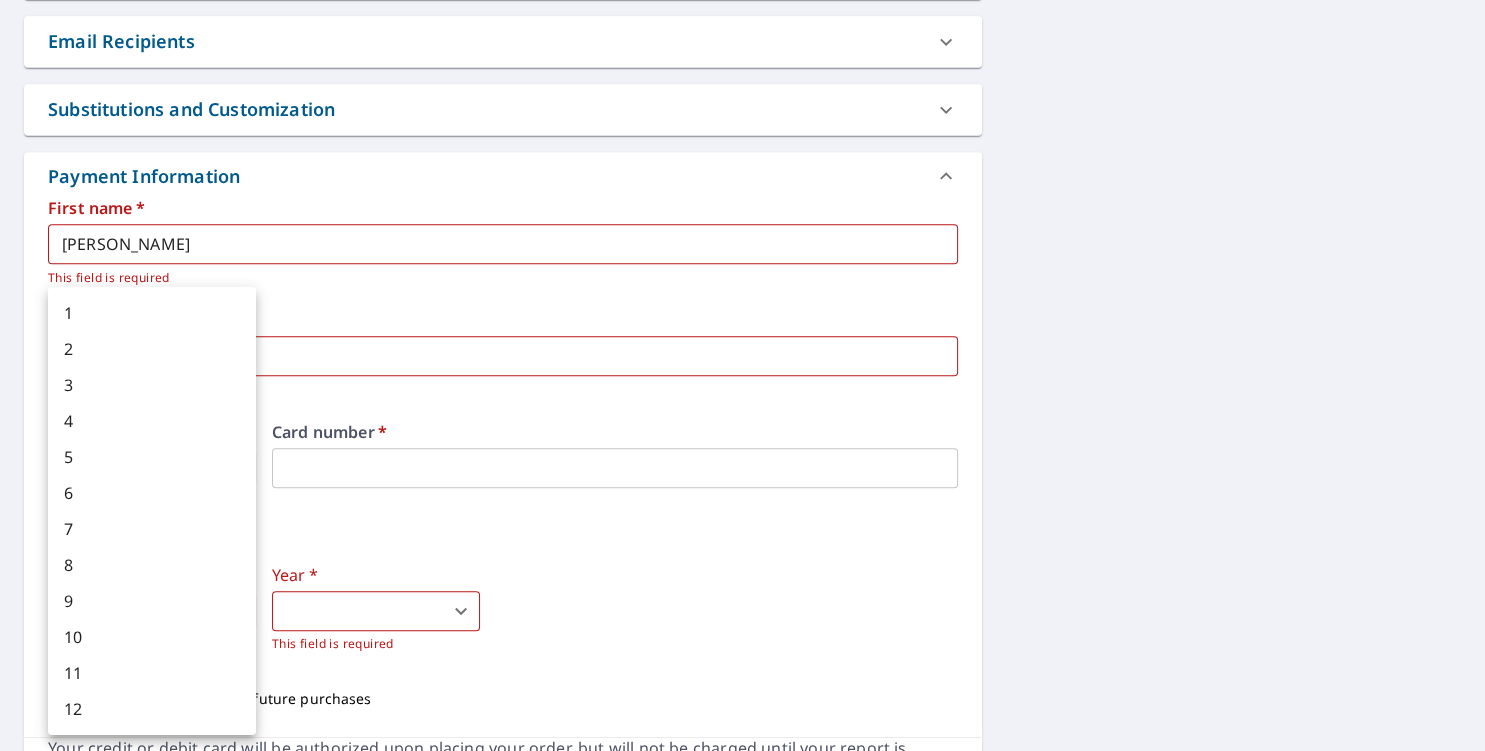 click on "CW CW
Dashboard Order History Cancel Order CW Dashboard / Finalize Order Finalize Order 184 E Main St Hancock, MD 21750 Aerial Road A standard road map Aerial A detailed look from above Labels Labels 250 feet 50 m © 2025 TomTom, © Vexcel Imaging, © 2025 Microsoft Corporation,  © OpenStreetMap Terms PROPERTY TYPE Residential BUILDING ID 184 E Main St, Hancock, MD, 21750 Changes to structures in last 4 years ( renovations, additions, etc. ) Include Special Instructions x ​ Claim Information Claim number ​ Claim information ​ PO number ​ Date of loss ​ Cat ID ​ Email Recipients Your reports will be sent to  mountaincontractingllc@yahoo.com.  Edit Contact Information. Send a copy of the report to: ​ Substitutions and Customization Roof measurement report substitutions If a Premium Report is unavailable send me an Extended Coverage 3D Report: Yes No Ask If an Extended Coverage 3D Report is unavailable send me an Extended Coverage 2D Report: Yes No Ask Yes No Ask Additional Report Formats *" at bounding box center [742, 375] 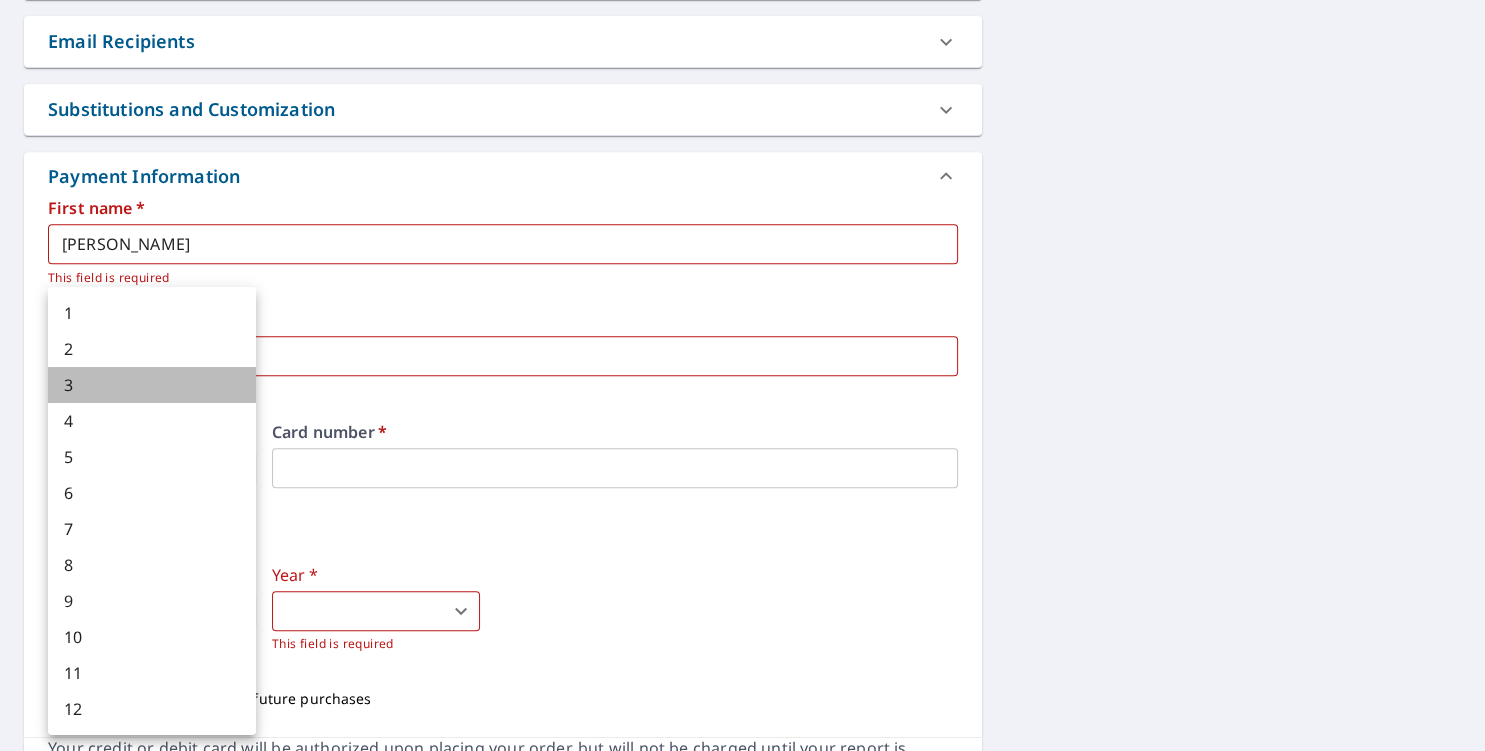 click on "3" at bounding box center [152, 385] 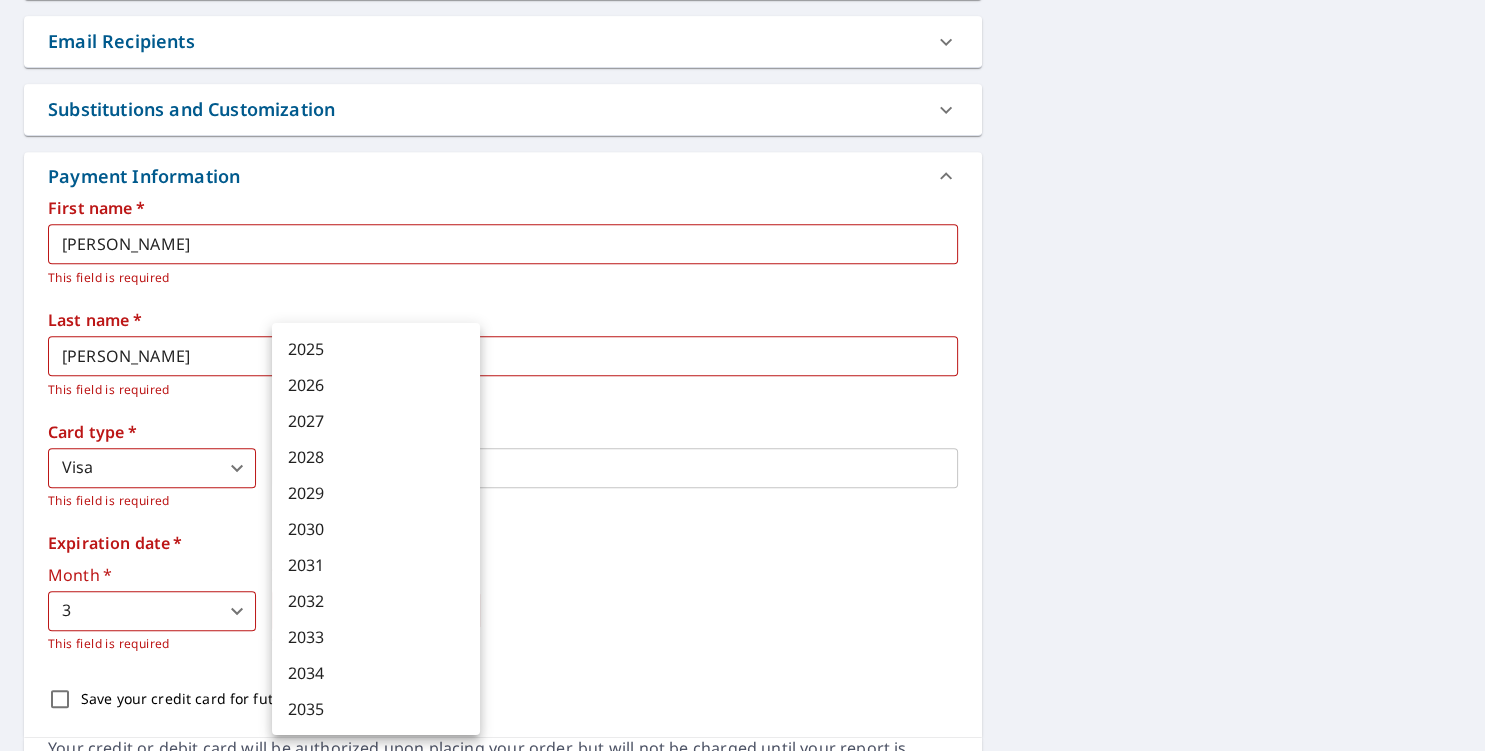 click on "CW CW
Dashboard Order History Cancel Order CW Dashboard / Finalize Order Finalize Order 184 E Main St Hancock, MD 21750 Aerial Road A standard road map Aerial A detailed look from above Labels Labels 250 feet 50 m © 2025 TomTom, © Vexcel Imaging, © 2025 Microsoft Corporation,  © OpenStreetMap Terms PROPERTY TYPE Residential BUILDING ID 184 E Main St, Hancock, MD, 21750 Changes to structures in last 4 years ( renovations, additions, etc. ) Include Special Instructions x ​ Claim Information Claim number ​ Claim information ​ PO number ​ Date of loss ​ Cat ID ​ Email Recipients Your reports will be sent to  mountaincontractingllc@yahoo.com.  Edit Contact Information. Send a copy of the report to: ​ Substitutions and Customization Roof measurement report substitutions If a Premium Report is unavailable send me an Extended Coverage 3D Report: Yes No Ask If an Extended Coverage 3D Report is unavailable send me an Extended Coverage 2D Report: Yes No Ask Yes No Ask Additional Report Formats *" at bounding box center [742, 375] 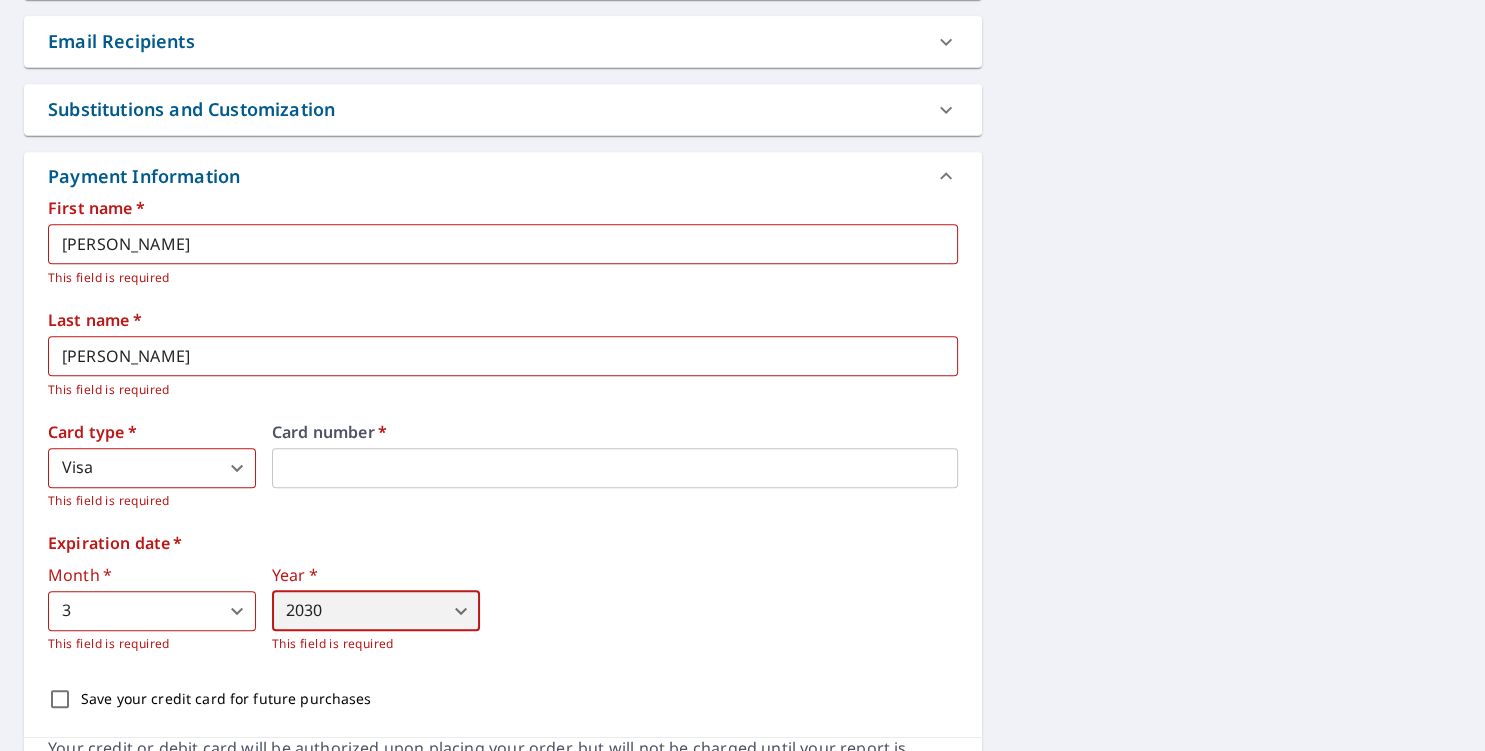 type on "2030" 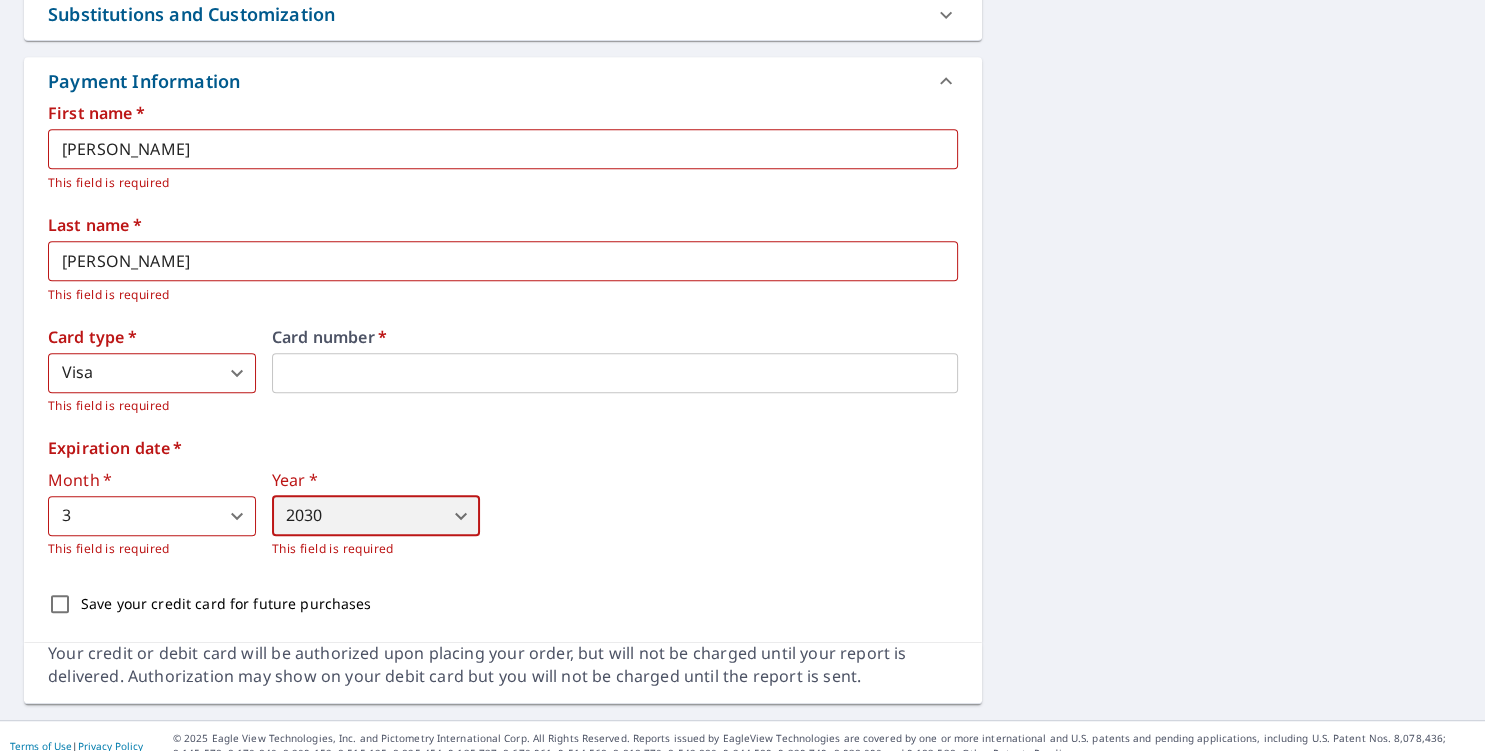 scroll, scrollTop: 892, scrollLeft: 0, axis: vertical 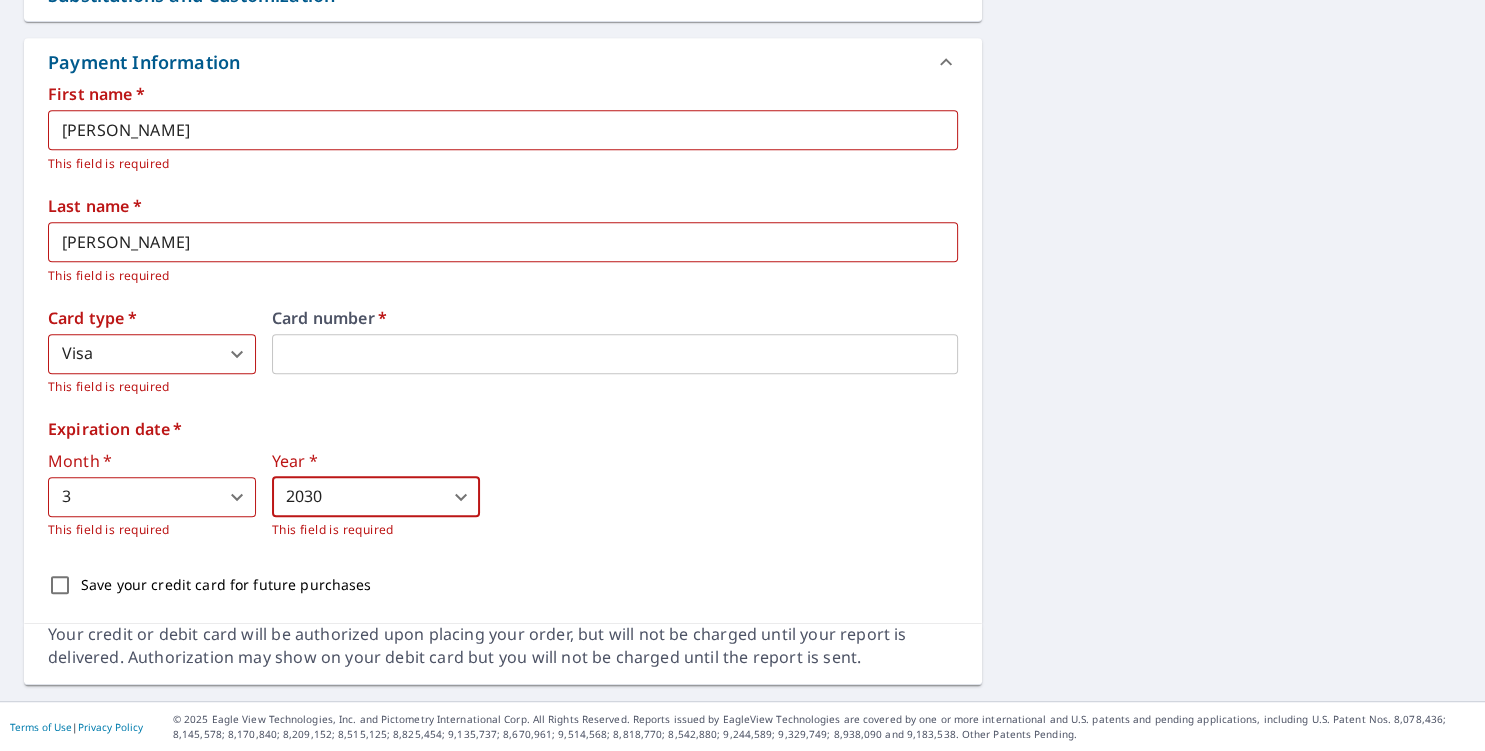 click on "184 E Main St Hancock, MD 21750 Aerial Road A standard road map Aerial A detailed look from above Labels Labels 250 feet 50 m © 2025 TomTom, © Vexcel Imaging, © 2025 Microsoft Corporation,  © OpenStreetMap Terms PROPERTY TYPE Residential BUILDING ID 184 E Main St, Hancock, MD, 21750 Changes to structures in last 4 years ( renovations, additions, etc. ) Include Special Instructions x ​ Claim Information Claim number ​ Claim information ​ PO number ​ Date of loss ​ Cat ID ​ Email Recipients Your reports will be sent to  mountaincontractingllc@yahoo.com.  Edit Contact Information. Send a copy of the report to: ​ Substitutions and Customization Roof measurement report substitutions If a Premium Report is unavailable send me an Extended Coverage 3D Report: Yes No Ask If an Extended Coverage 3D Report is unavailable send me an Extended Coverage 2D Report: Yes No Ask If a Residential/Multi-Family Report is unavailable send me a Commercial Report: Yes No Ask Additional Report Formats DXF RXF XML" at bounding box center (742, -3) 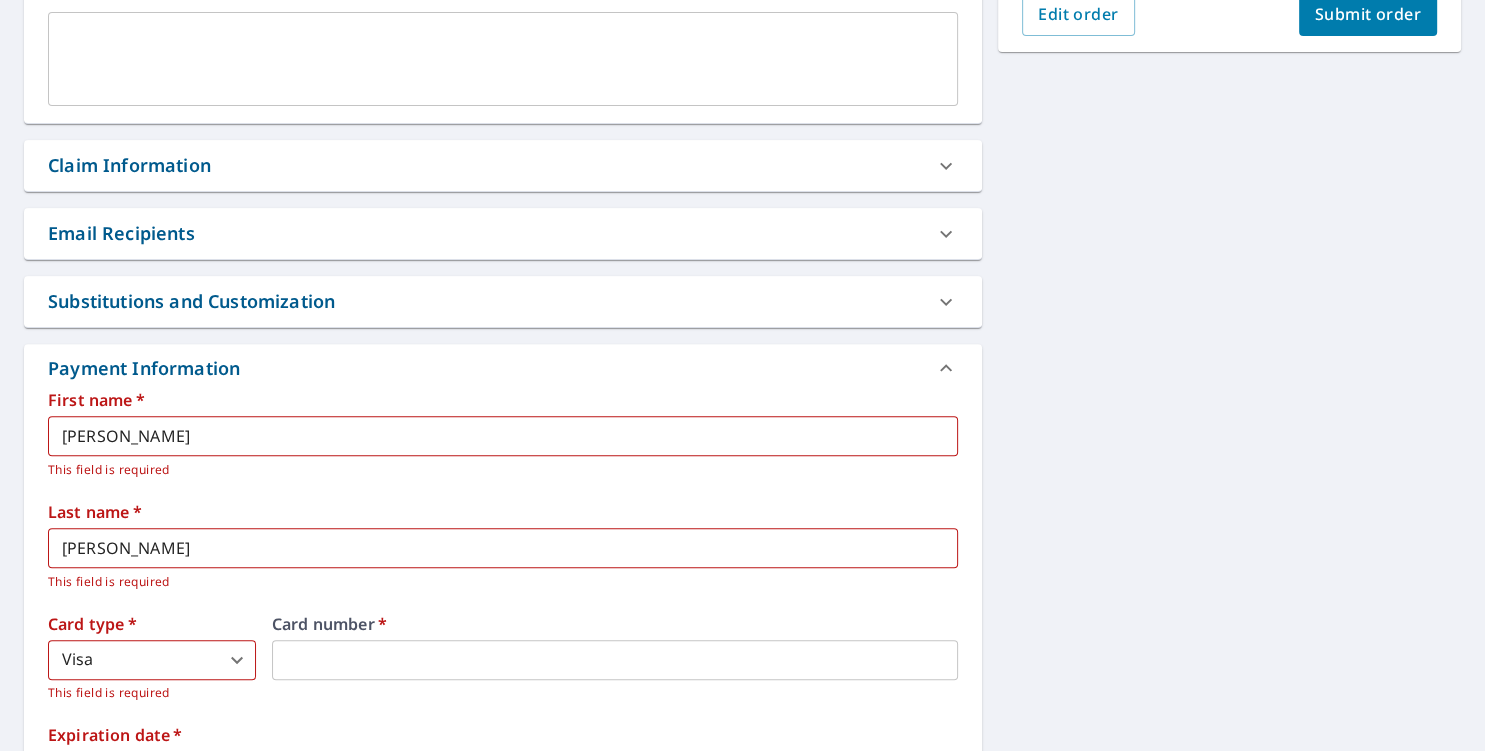 scroll, scrollTop: 398, scrollLeft: 0, axis: vertical 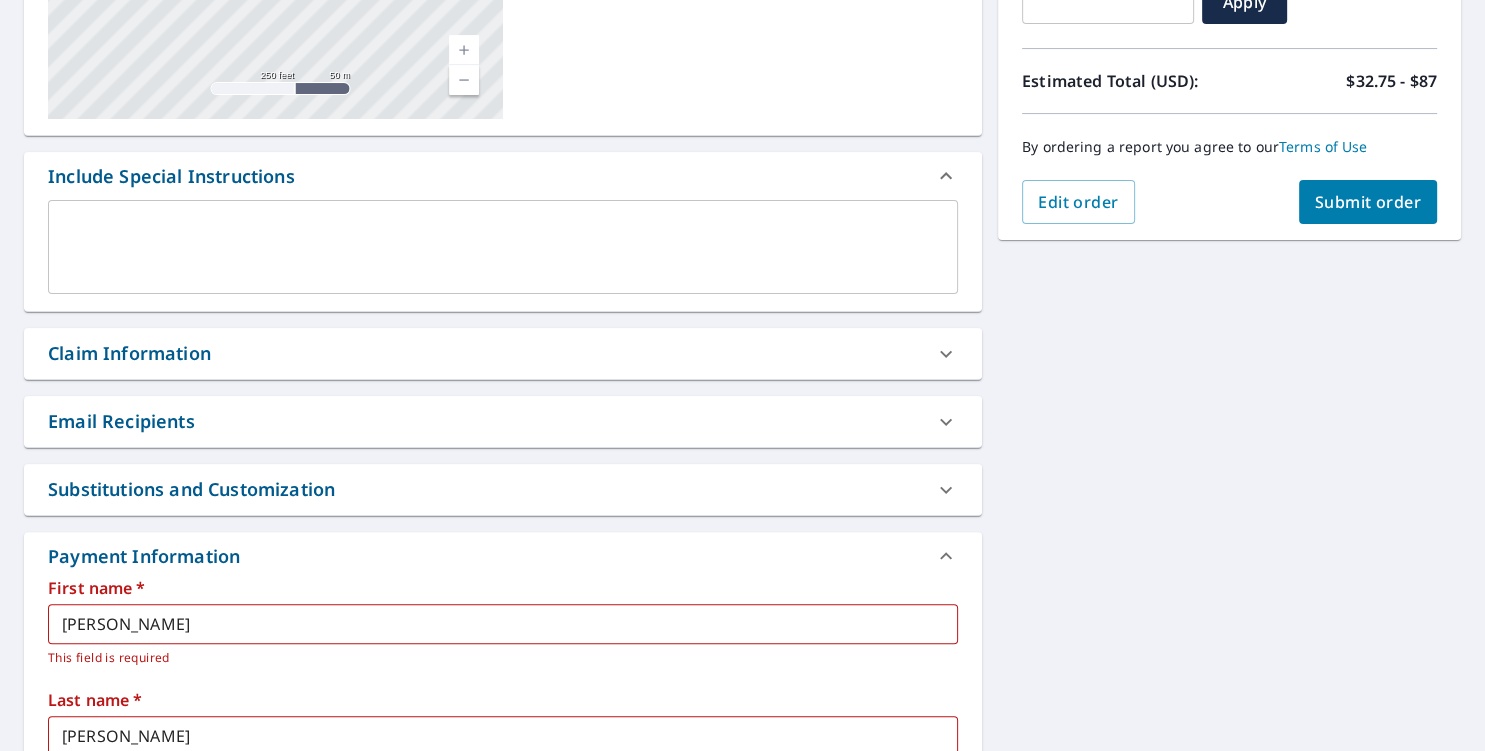 click on "Submit order" at bounding box center (1368, 202) 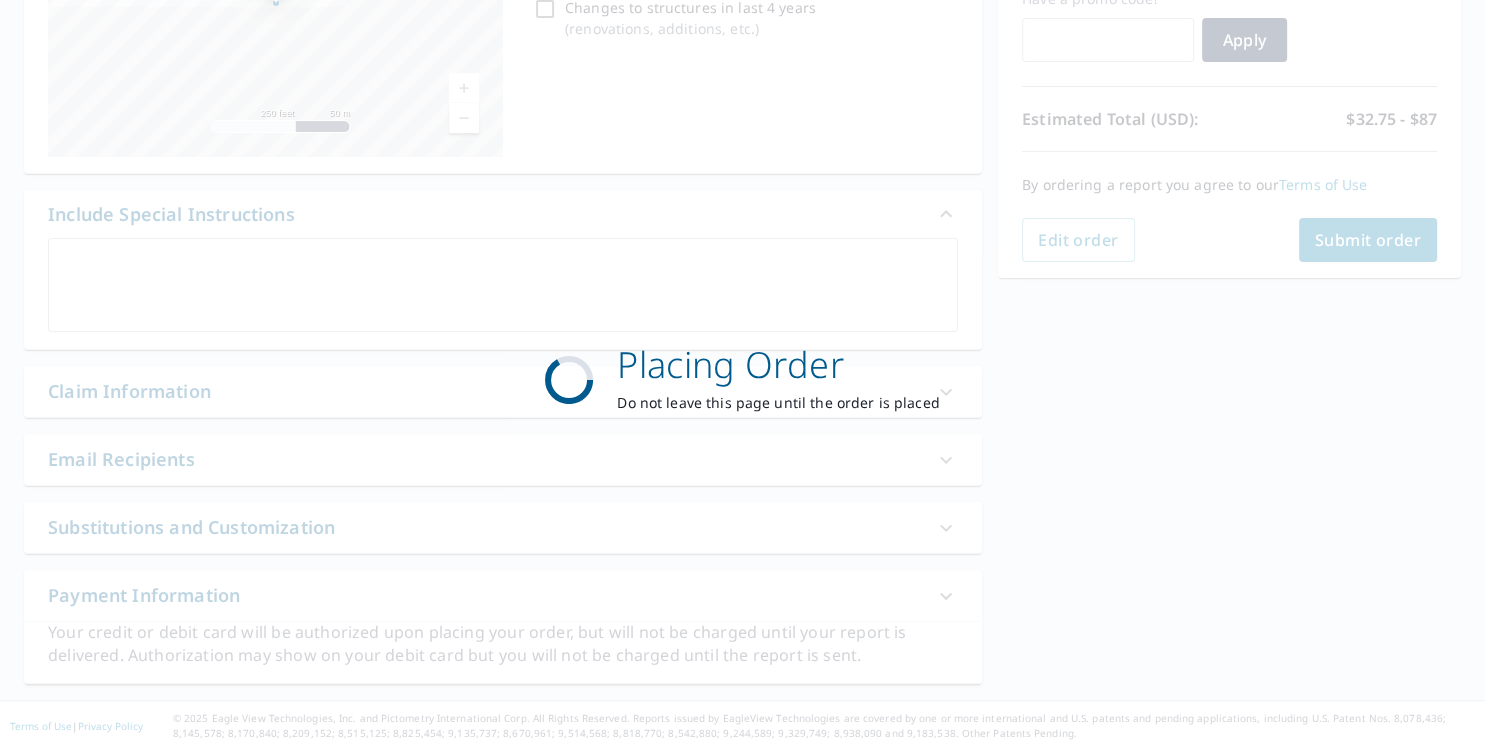 scroll, scrollTop: 358, scrollLeft: 0, axis: vertical 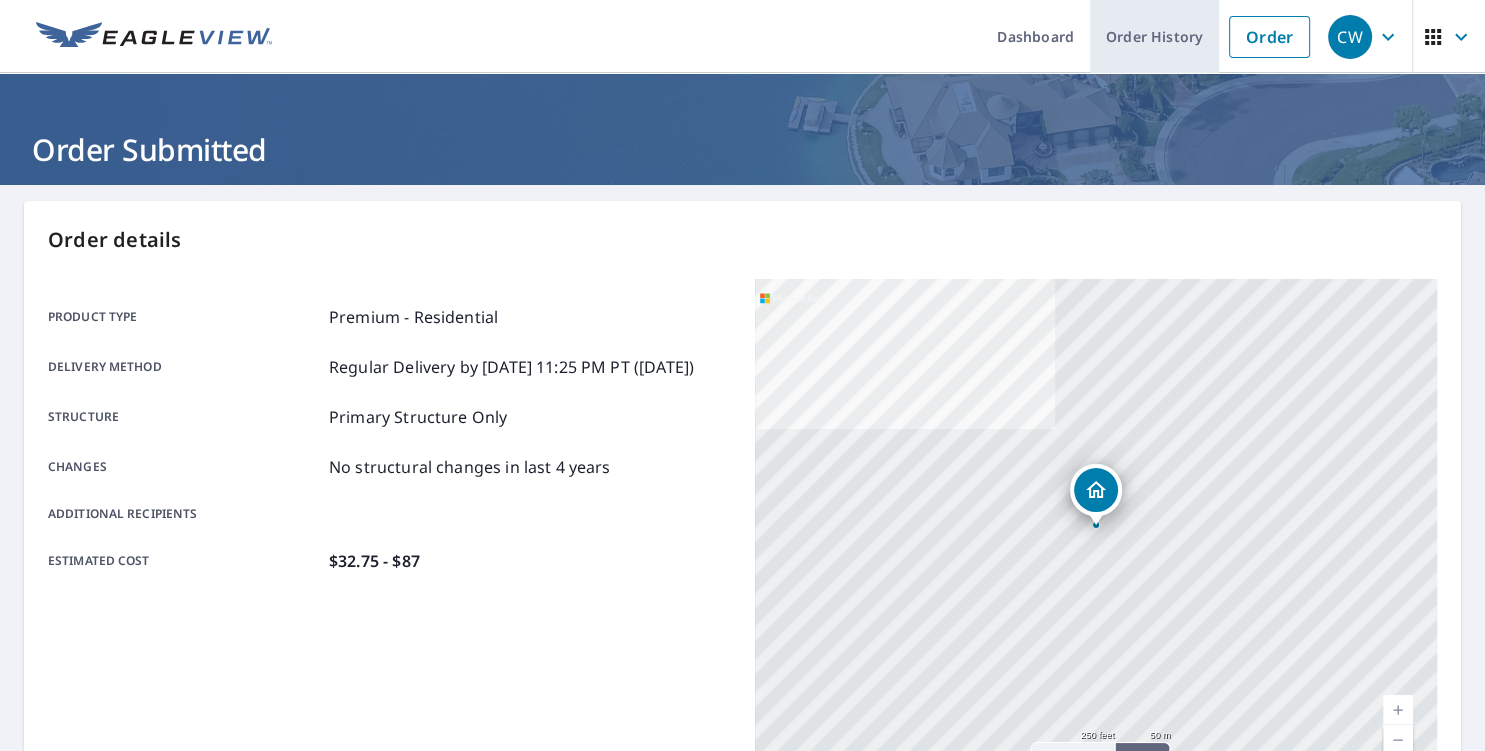 click on "Order History" at bounding box center [1154, 36] 